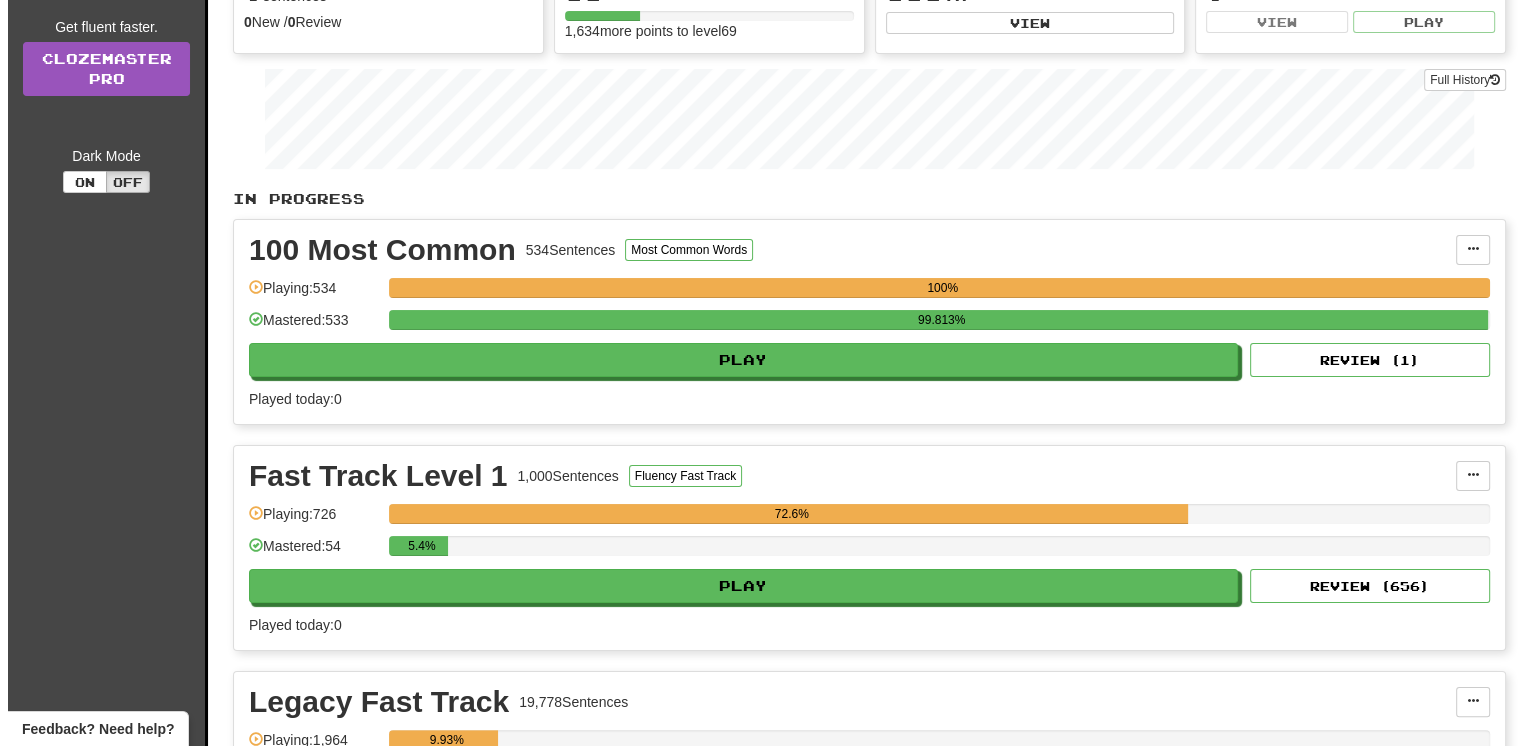 scroll, scrollTop: 400, scrollLeft: 0, axis: vertical 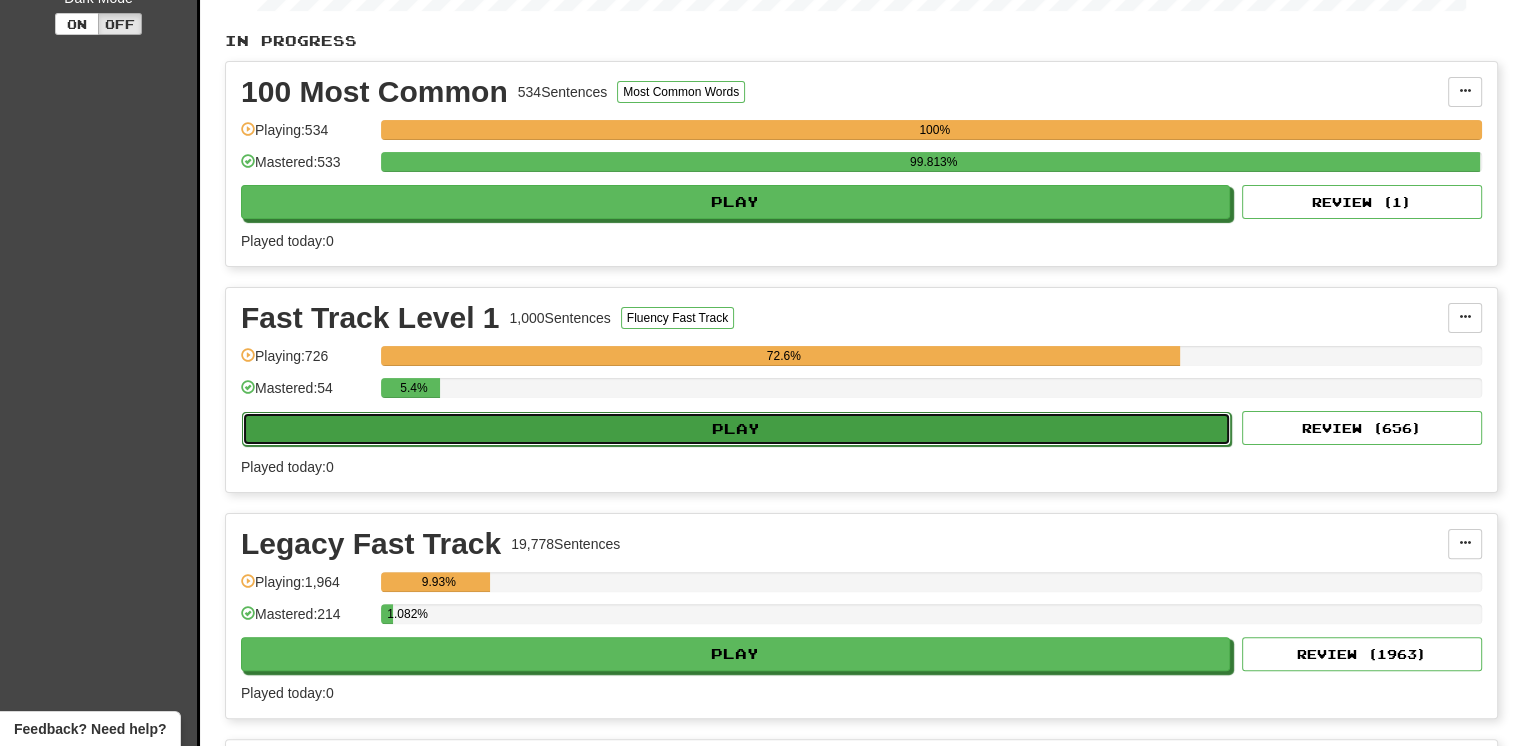 click on "Play" at bounding box center [736, 429] 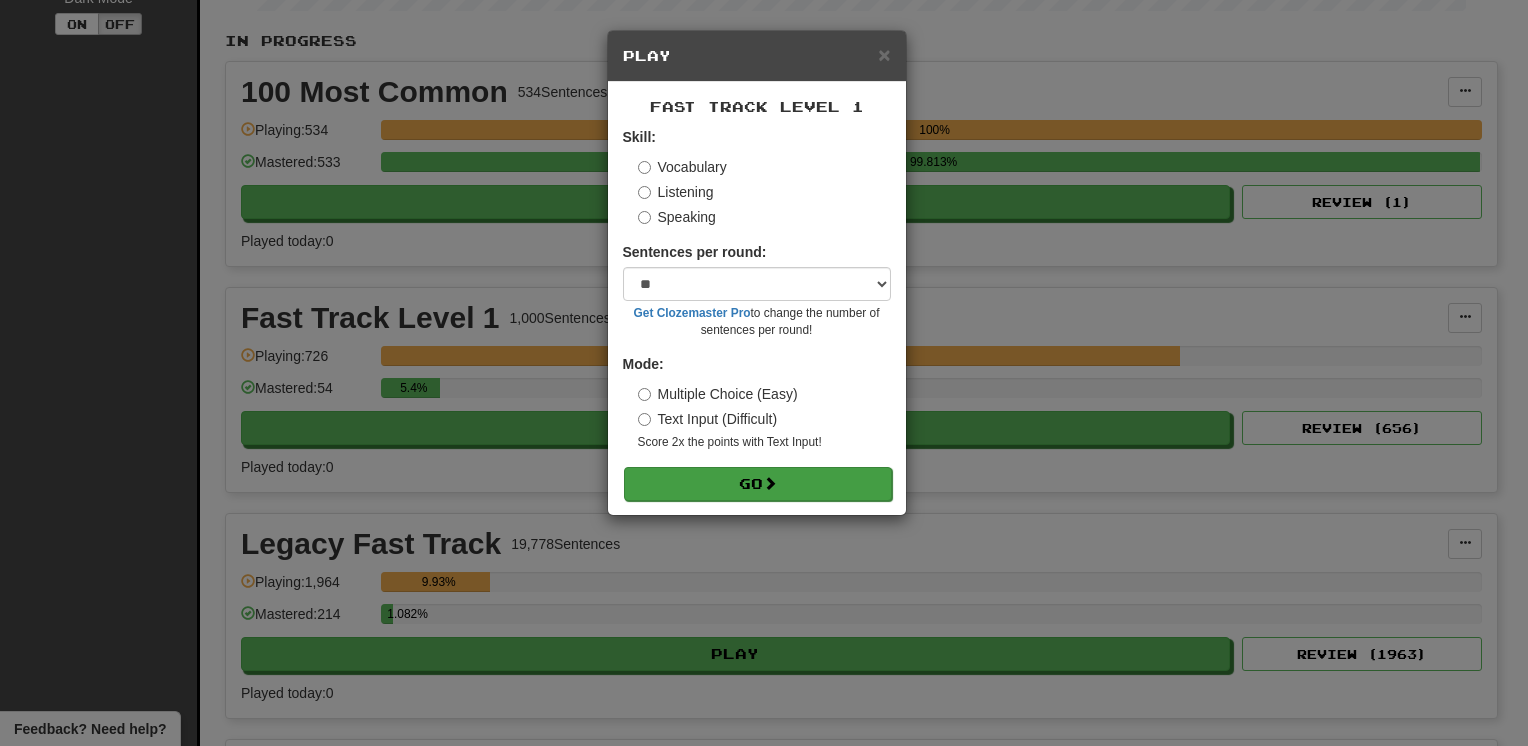 click on "Skill: Vocabulary Listening Speaking Sentences per round: * ** ** ** ** ** *** ******** Get Clozemaster Pro  to change the number of sentences per round! Mode: Multiple Choice (Easy) Text Input (Difficult) Score 2x the points with Text Input ! Go" at bounding box center [757, 313] 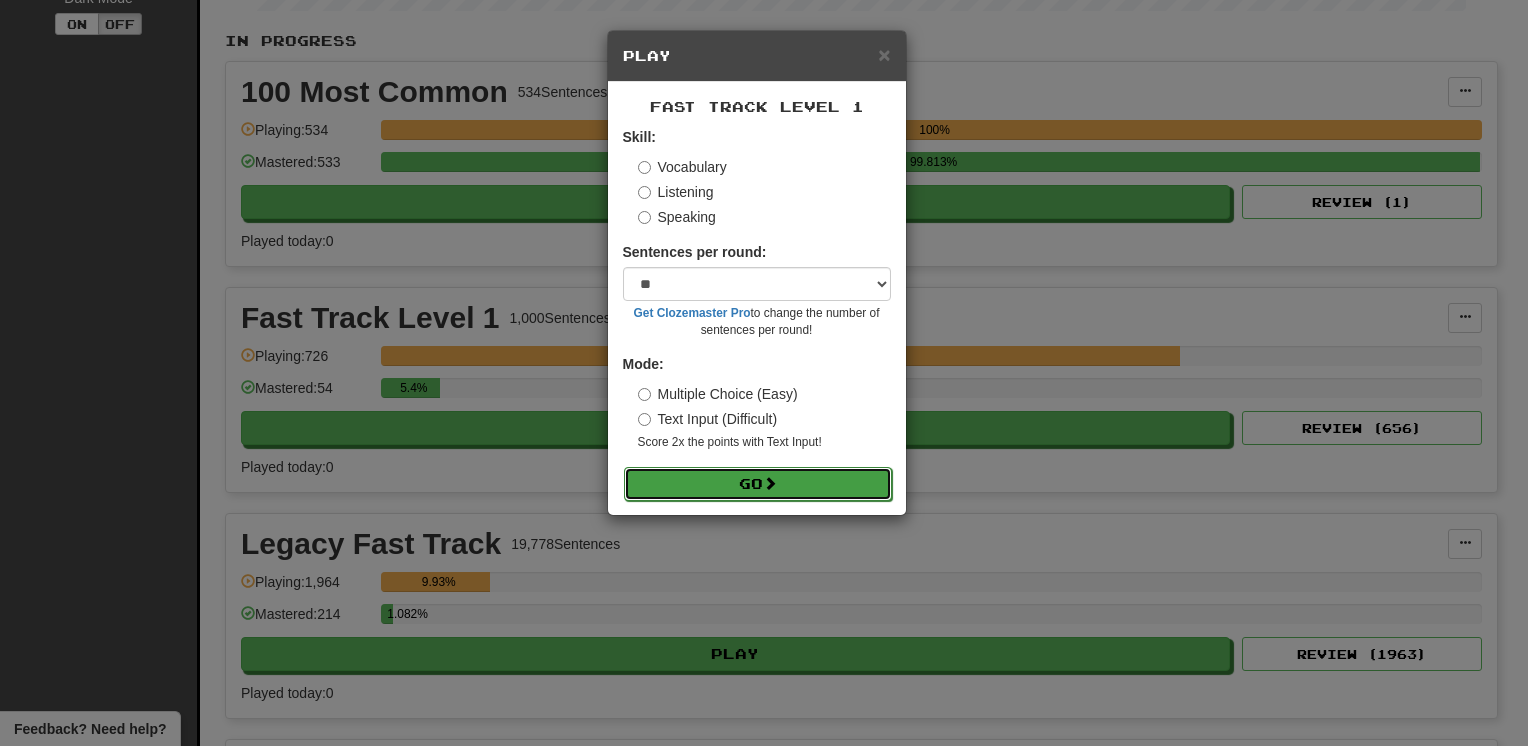 click on "Go" at bounding box center (758, 484) 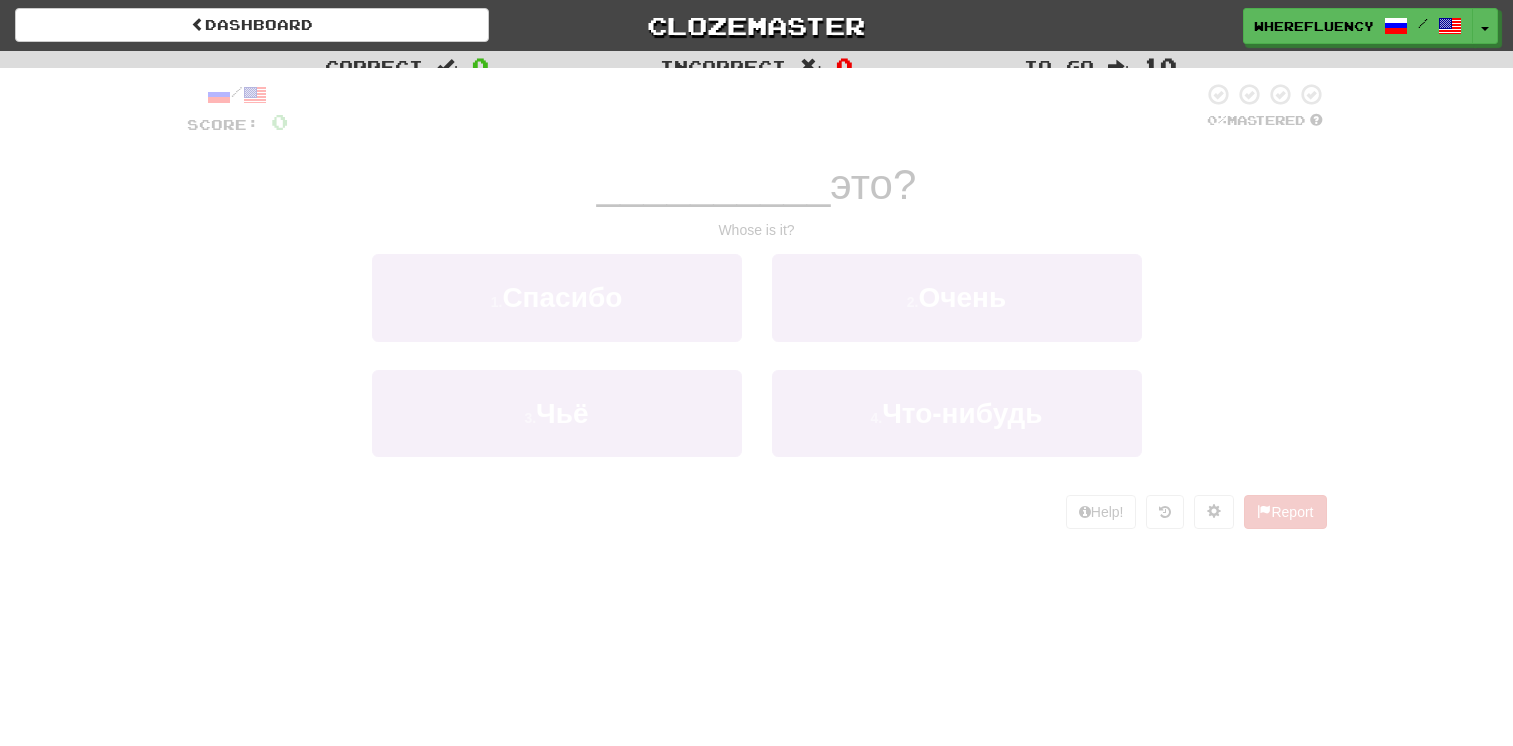 scroll, scrollTop: 0, scrollLeft: 0, axis: both 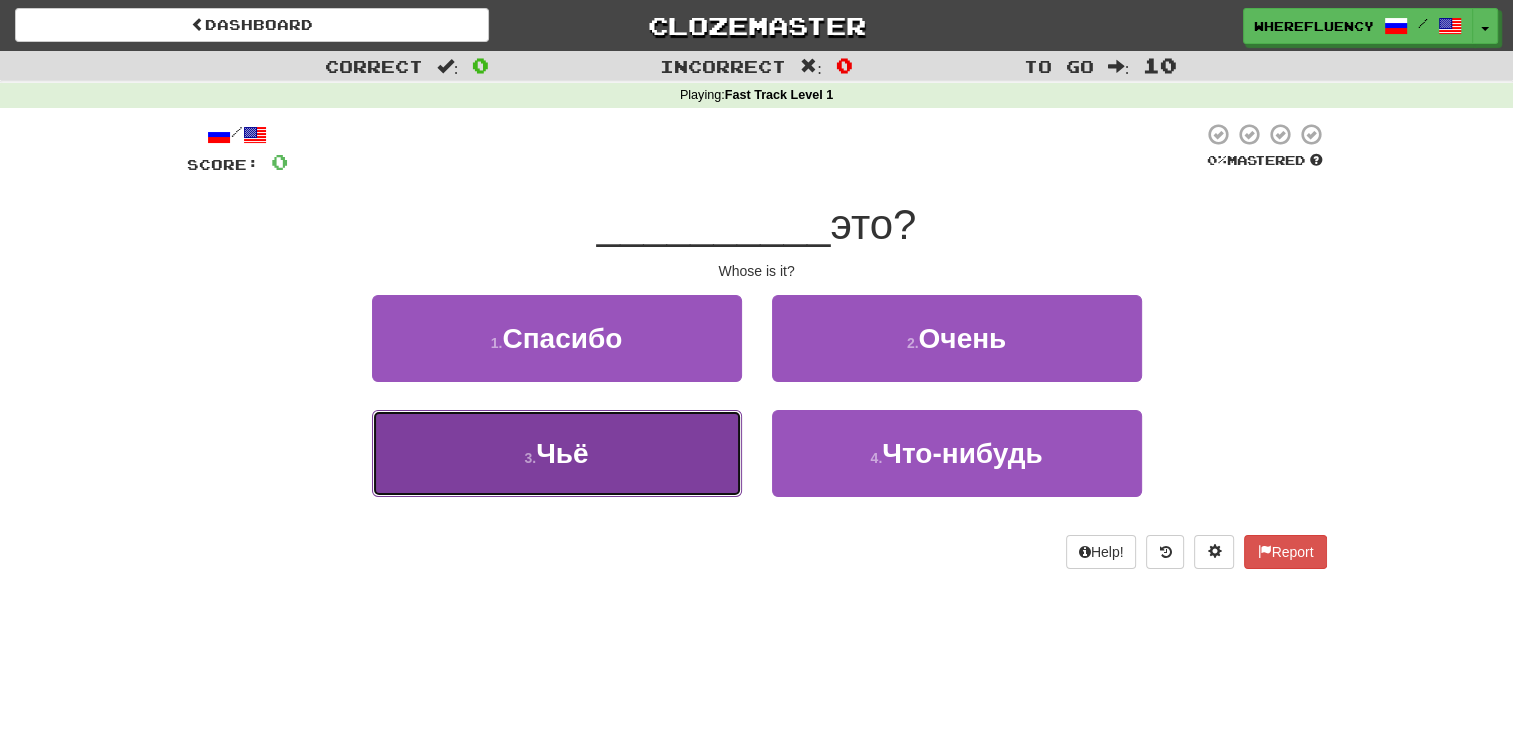 click on "3 . Чьё" at bounding box center [557, 453] 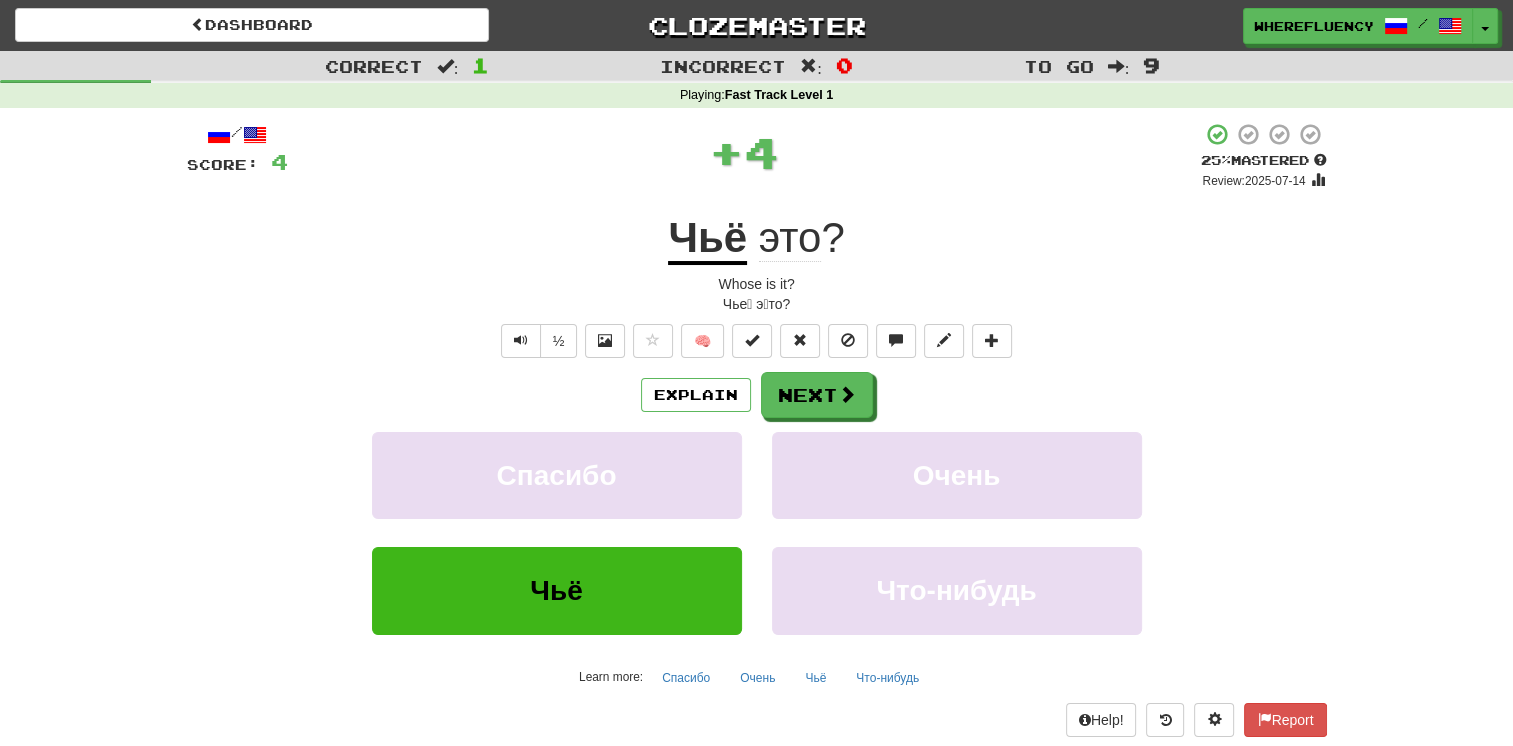 click on "Explain Next" at bounding box center [757, 395] 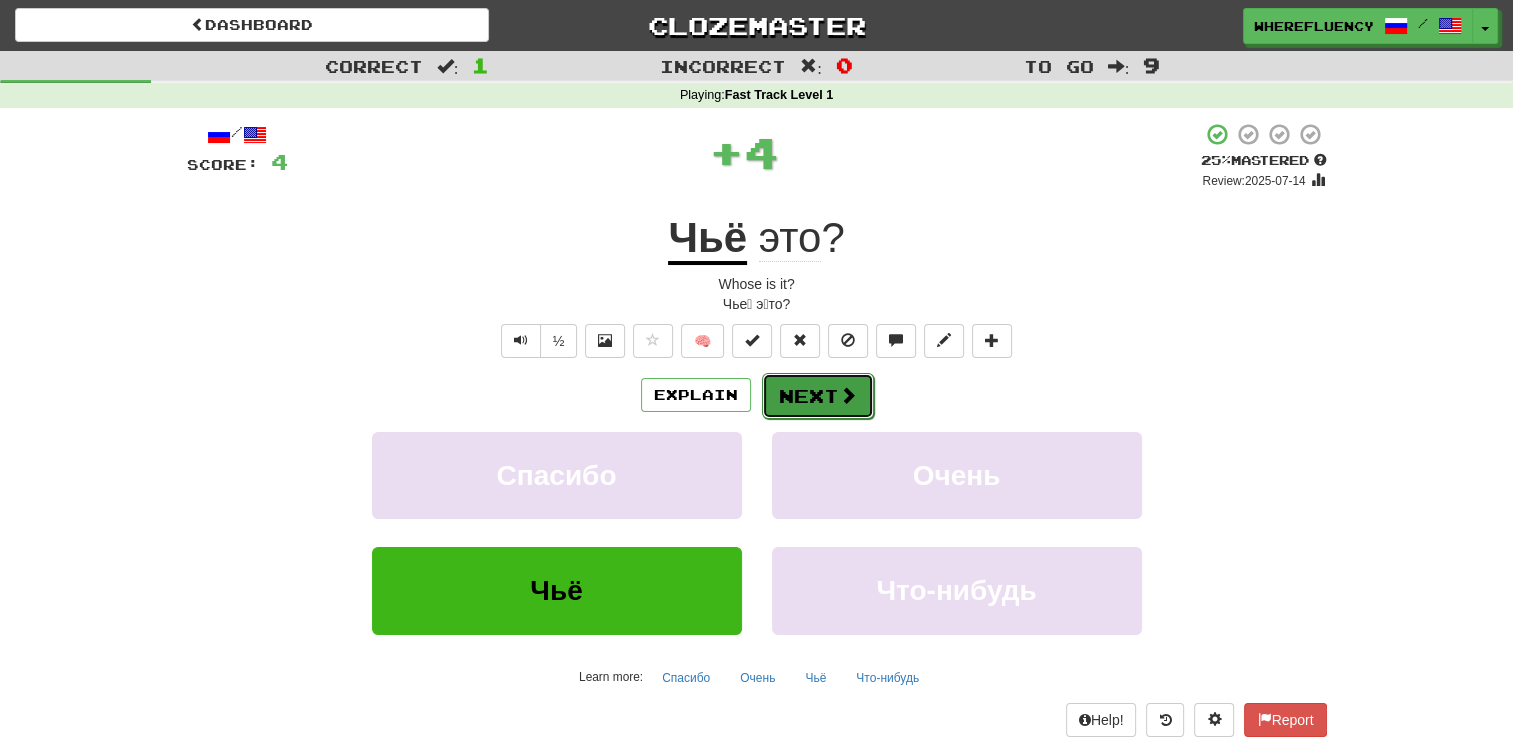 click on "Next" at bounding box center (818, 396) 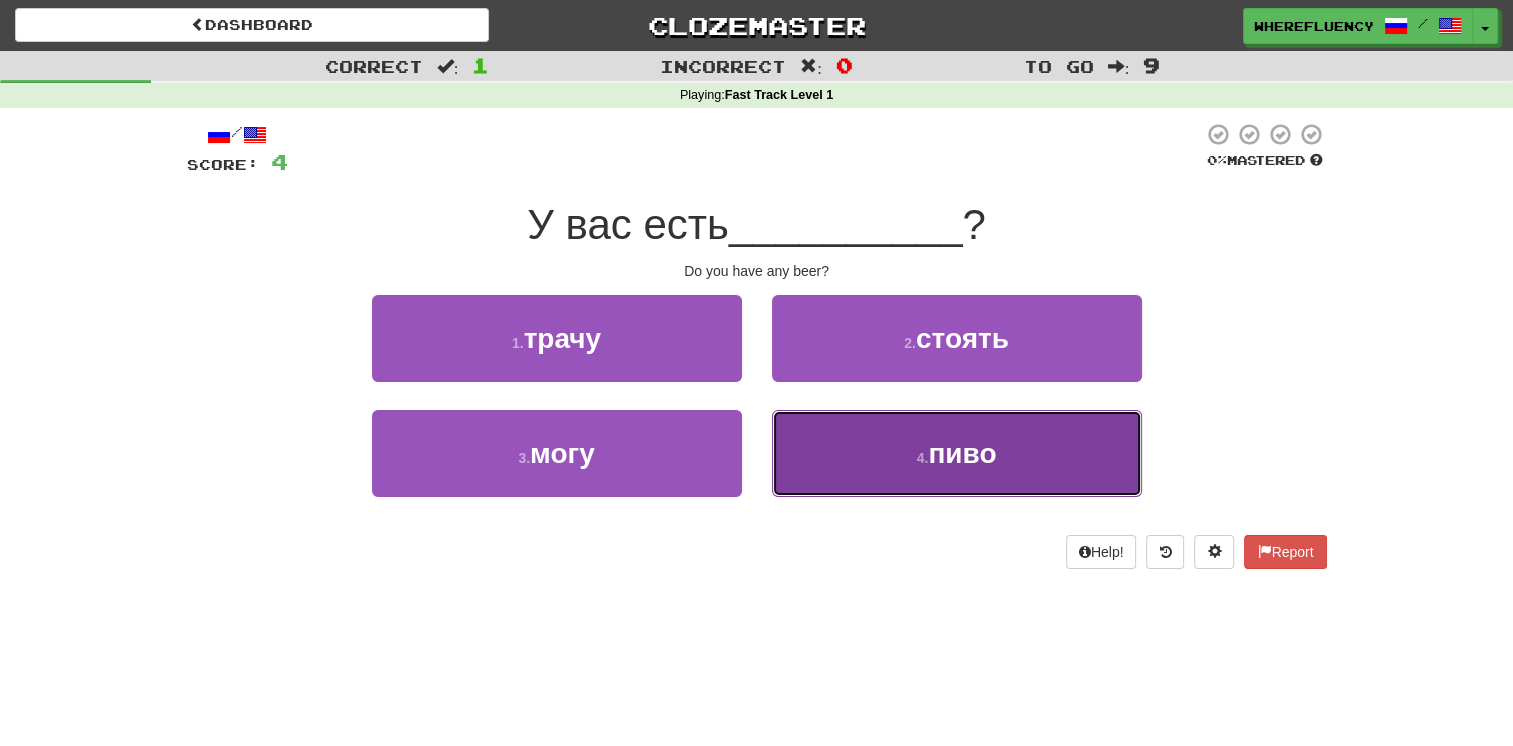 click on "4 ." at bounding box center [923, 458] 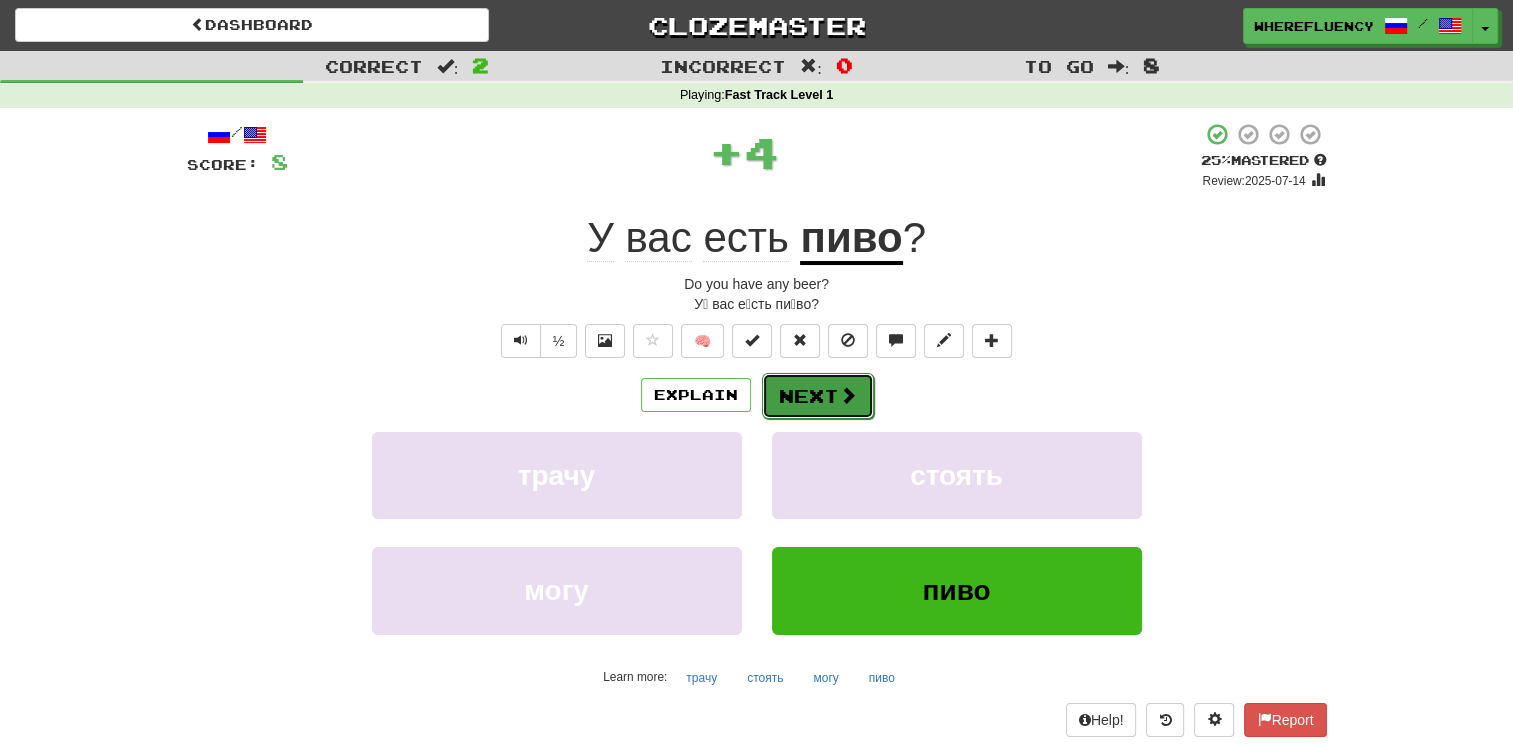 click on "Next" at bounding box center (818, 396) 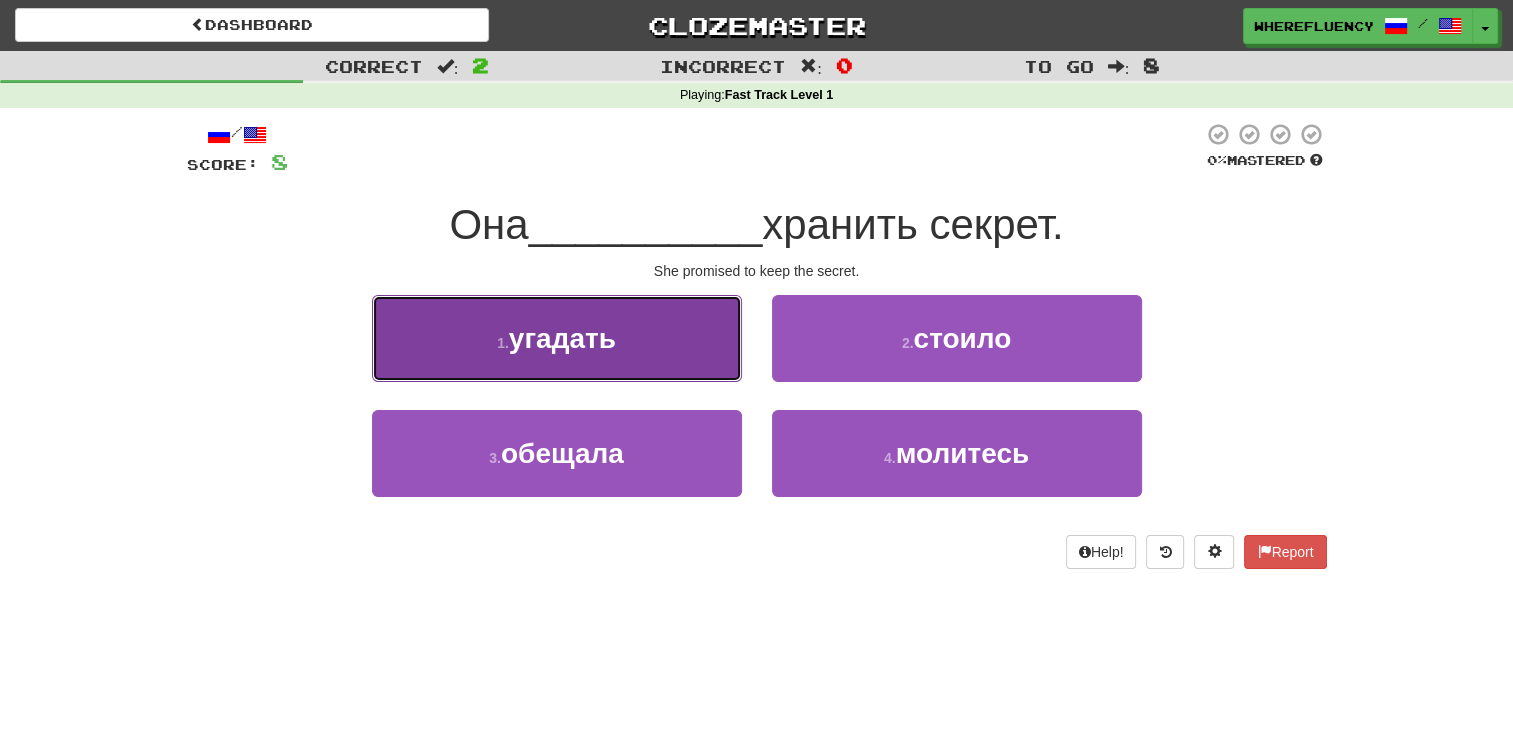 click on "1 .  угадать" at bounding box center [557, 338] 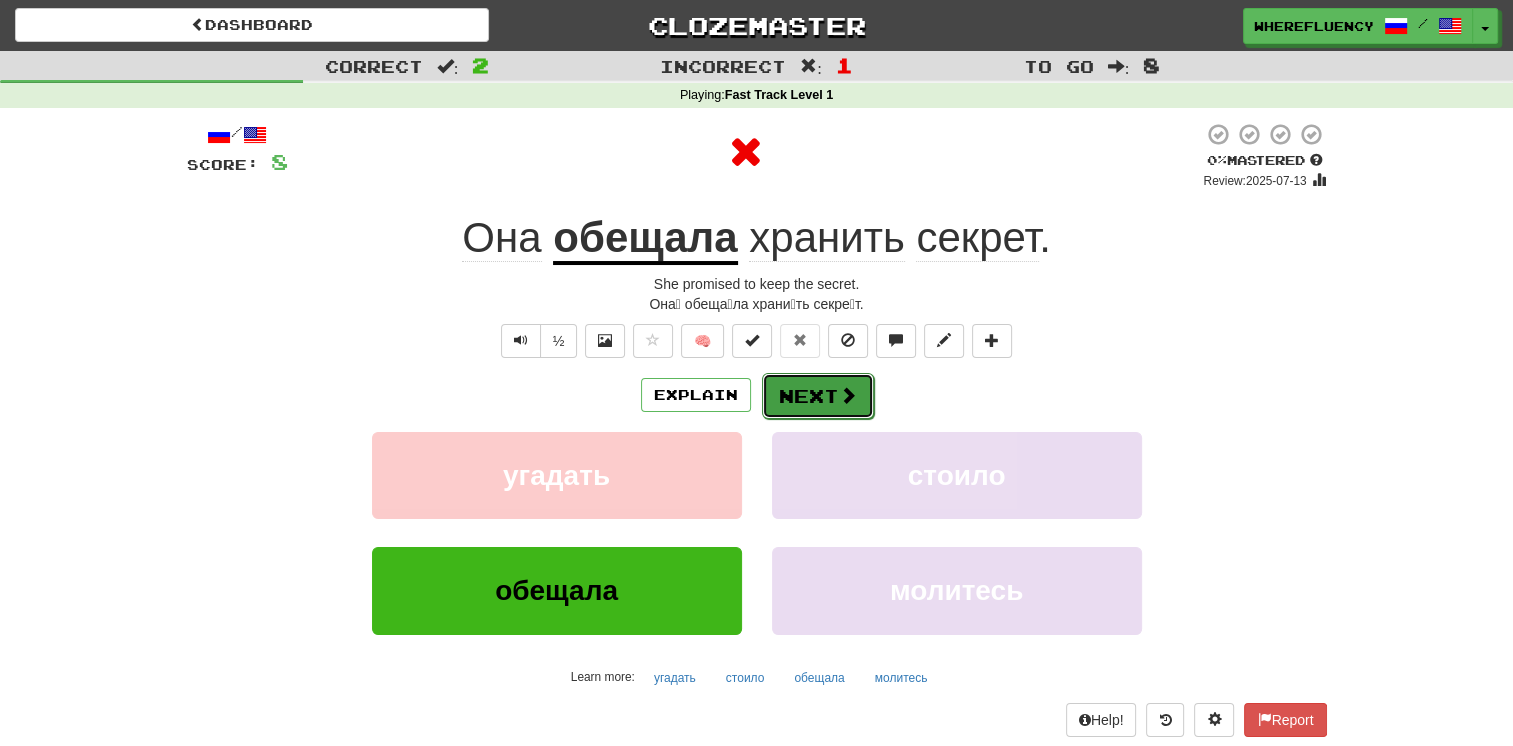 click on "Next" at bounding box center [818, 396] 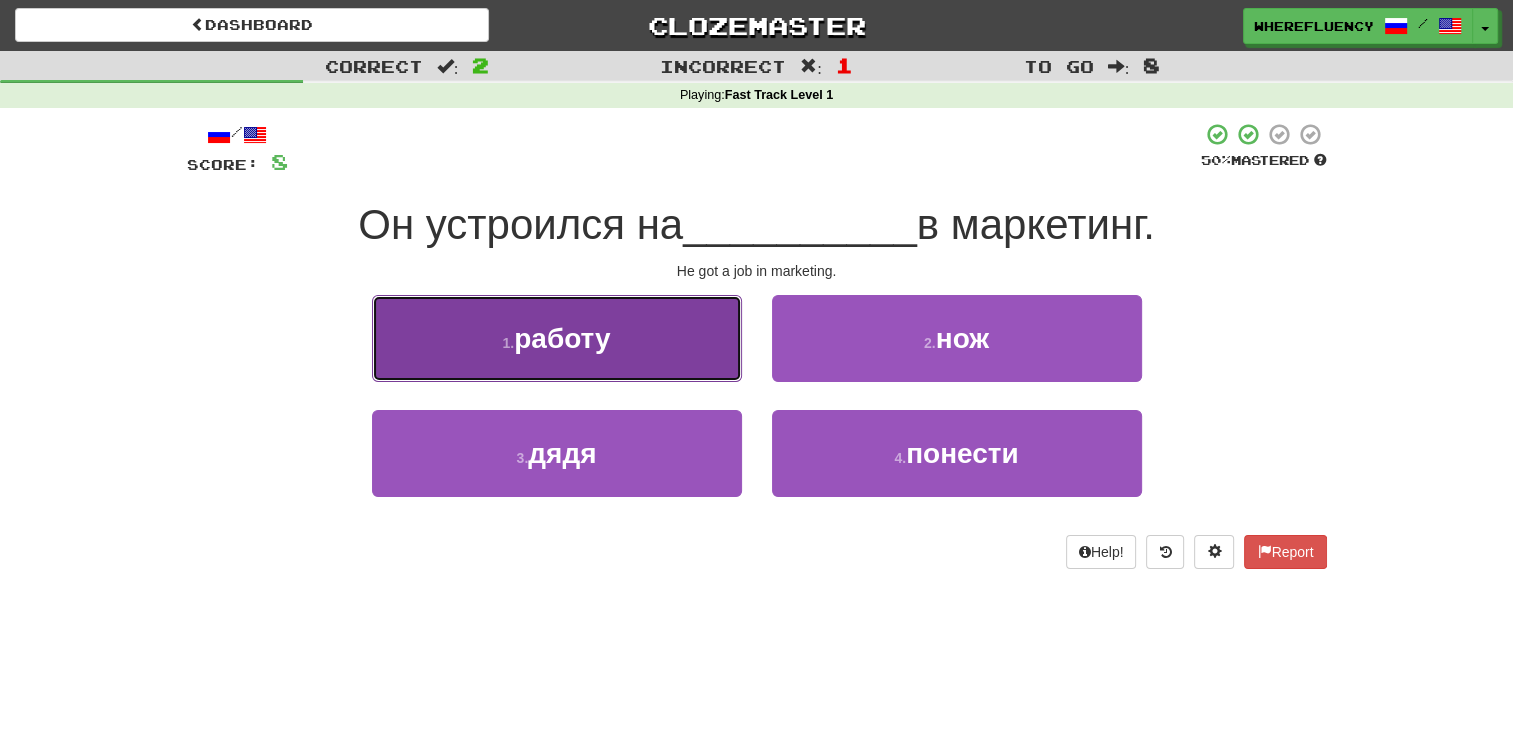 click on "1 .  работу" at bounding box center (557, 338) 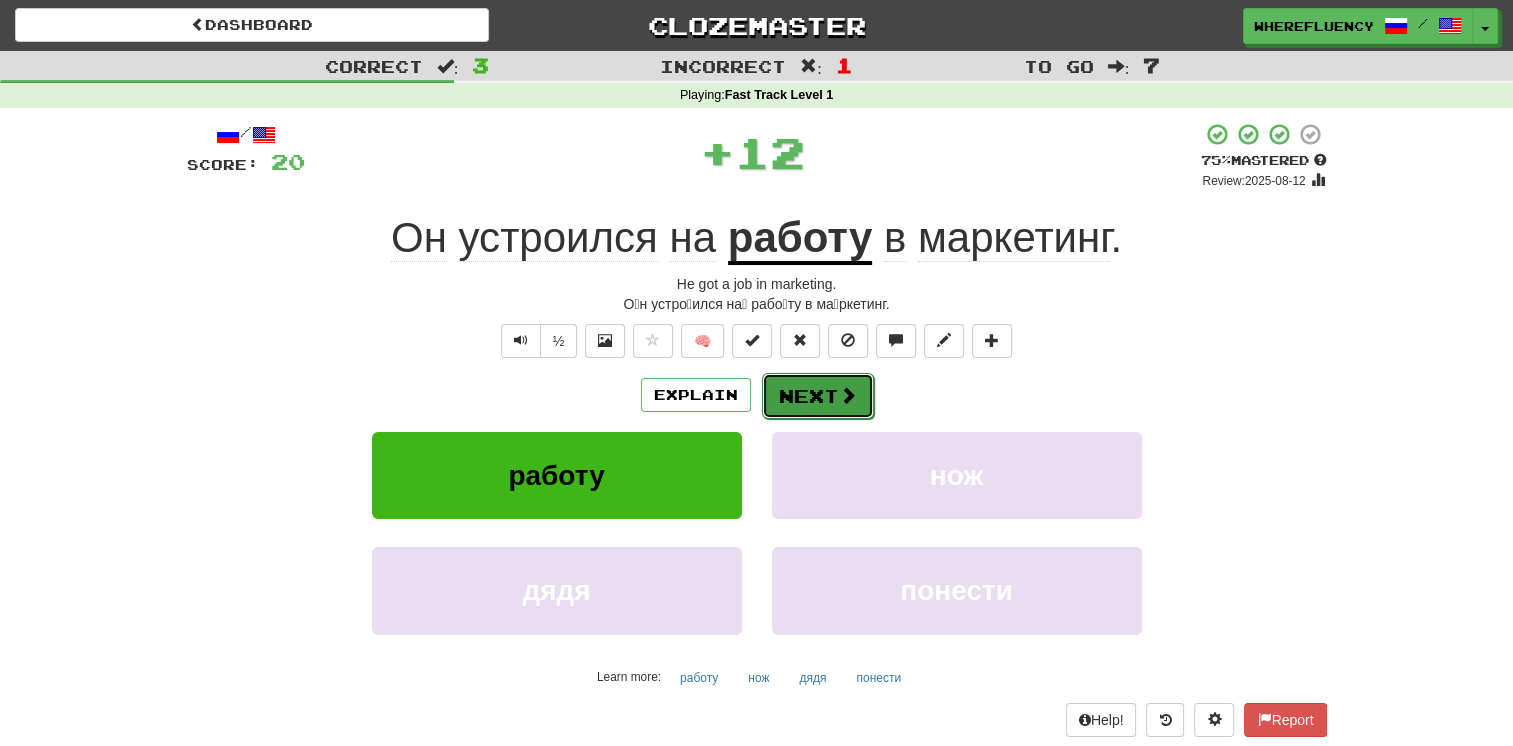 click on "Next" at bounding box center (818, 396) 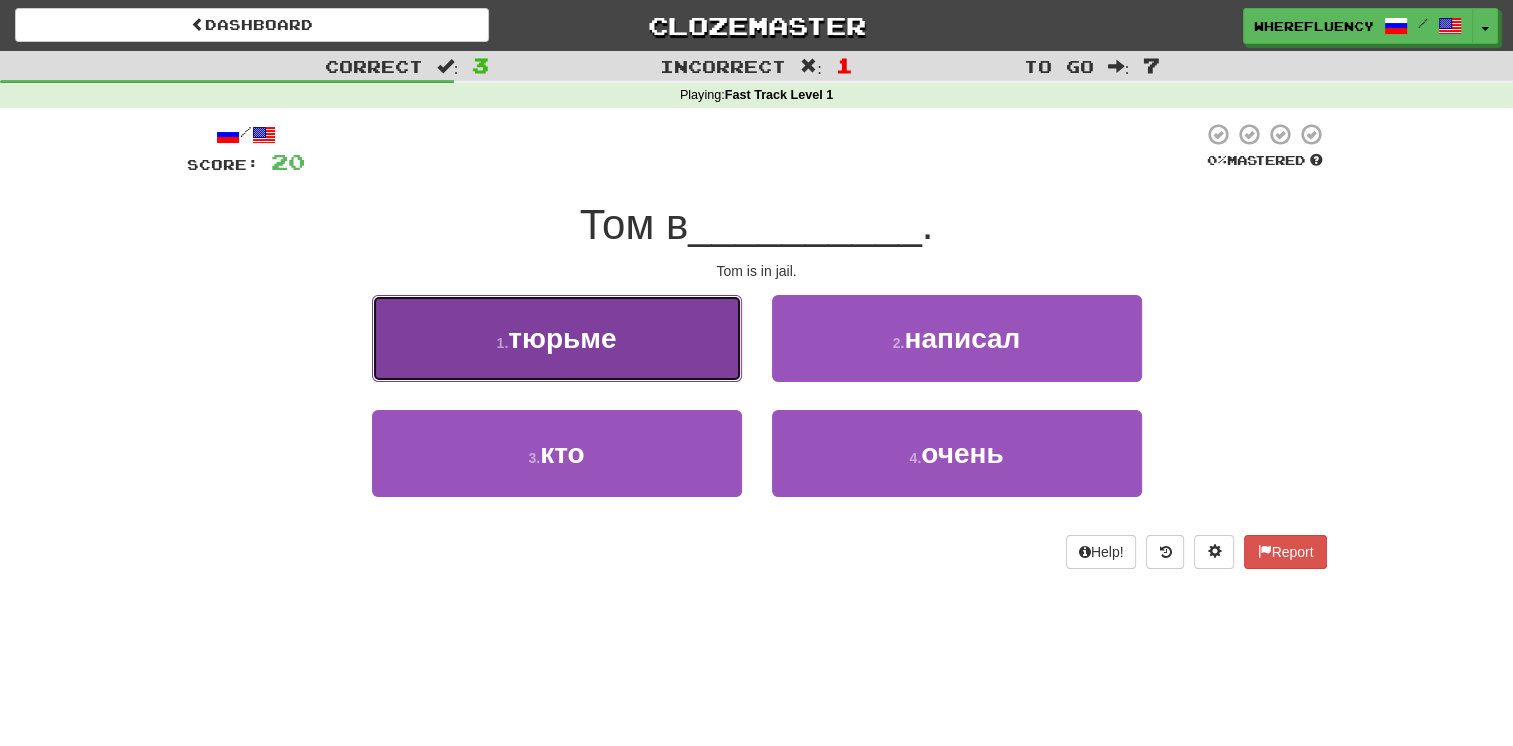 click on "1 .  тюрьме" at bounding box center [557, 338] 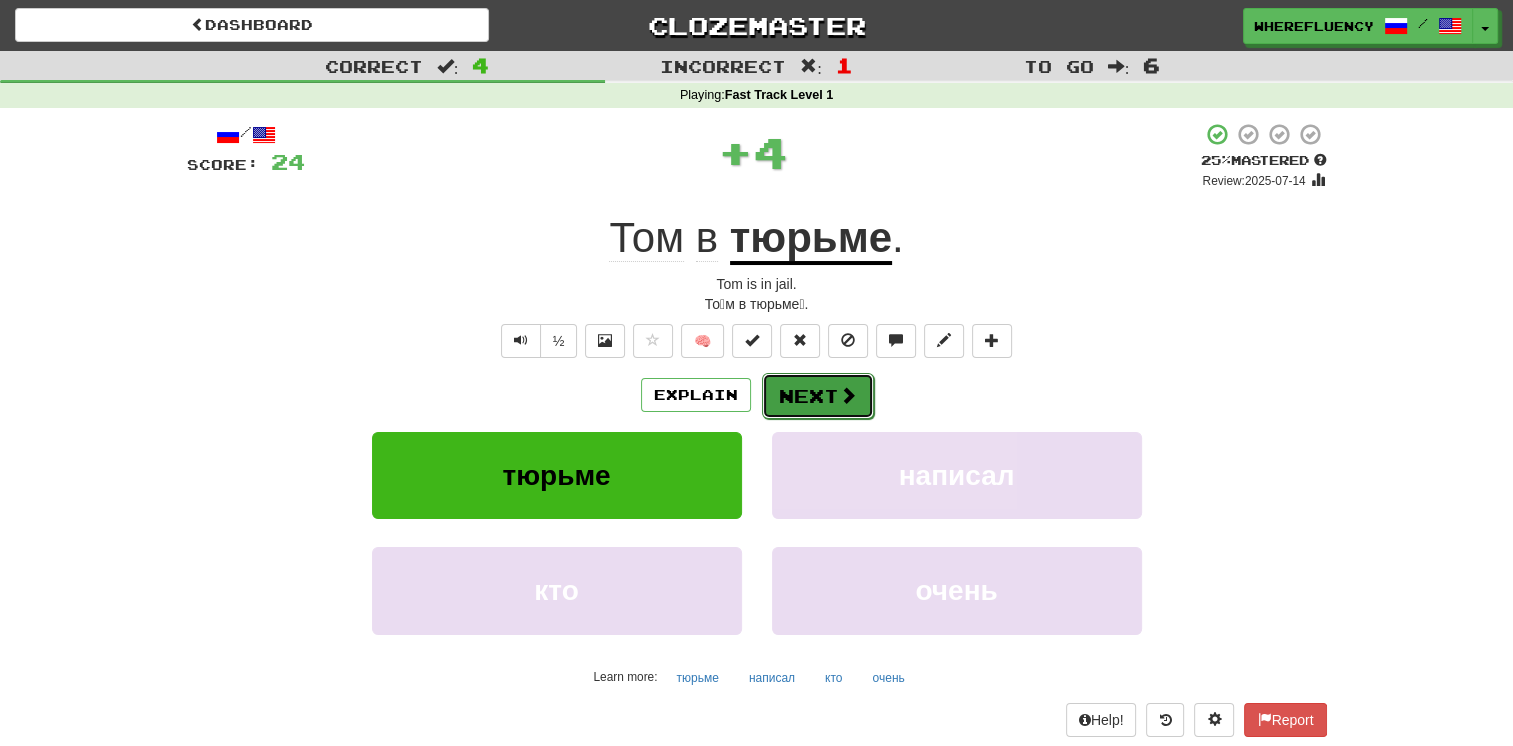 click on "Next" at bounding box center (818, 396) 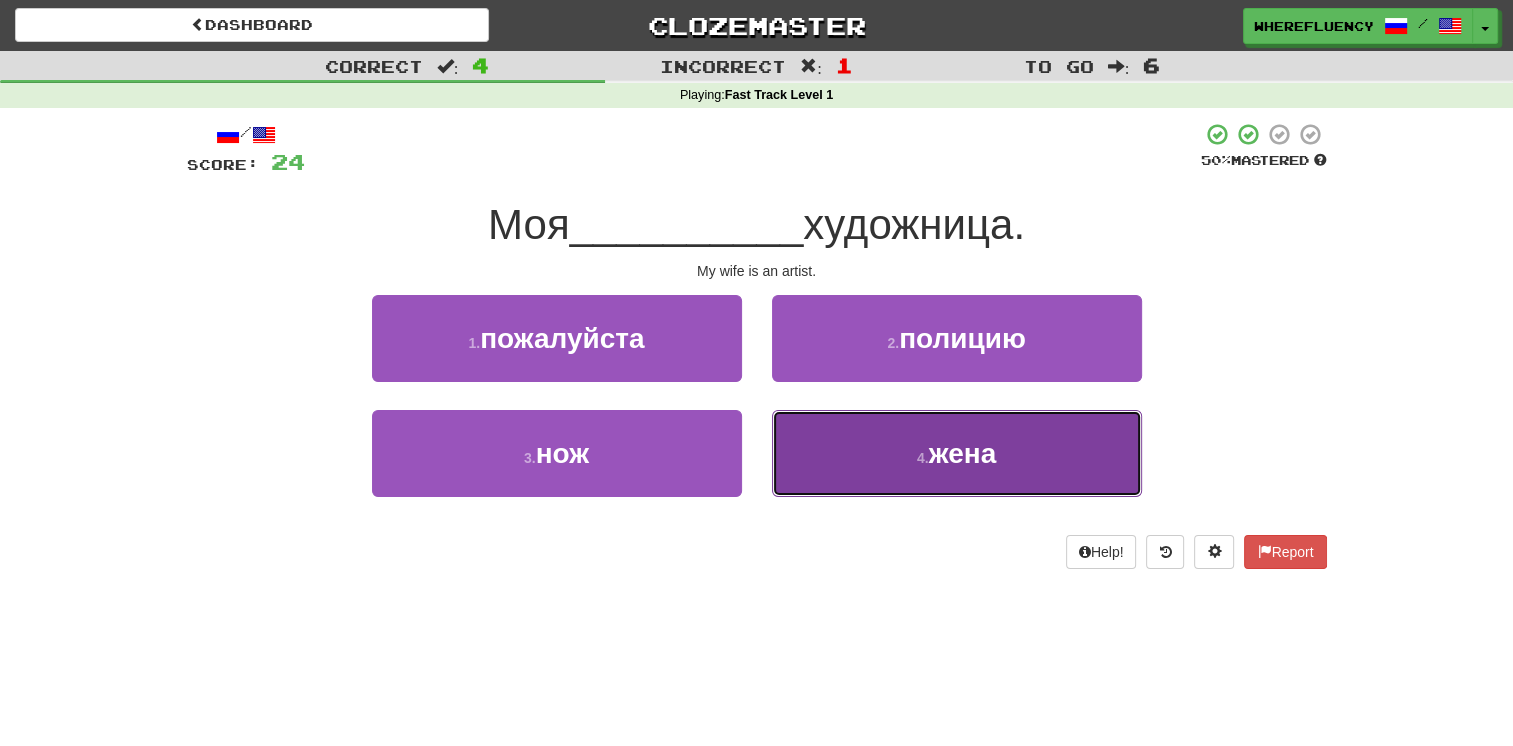 click on "4 . жена" at bounding box center [957, 453] 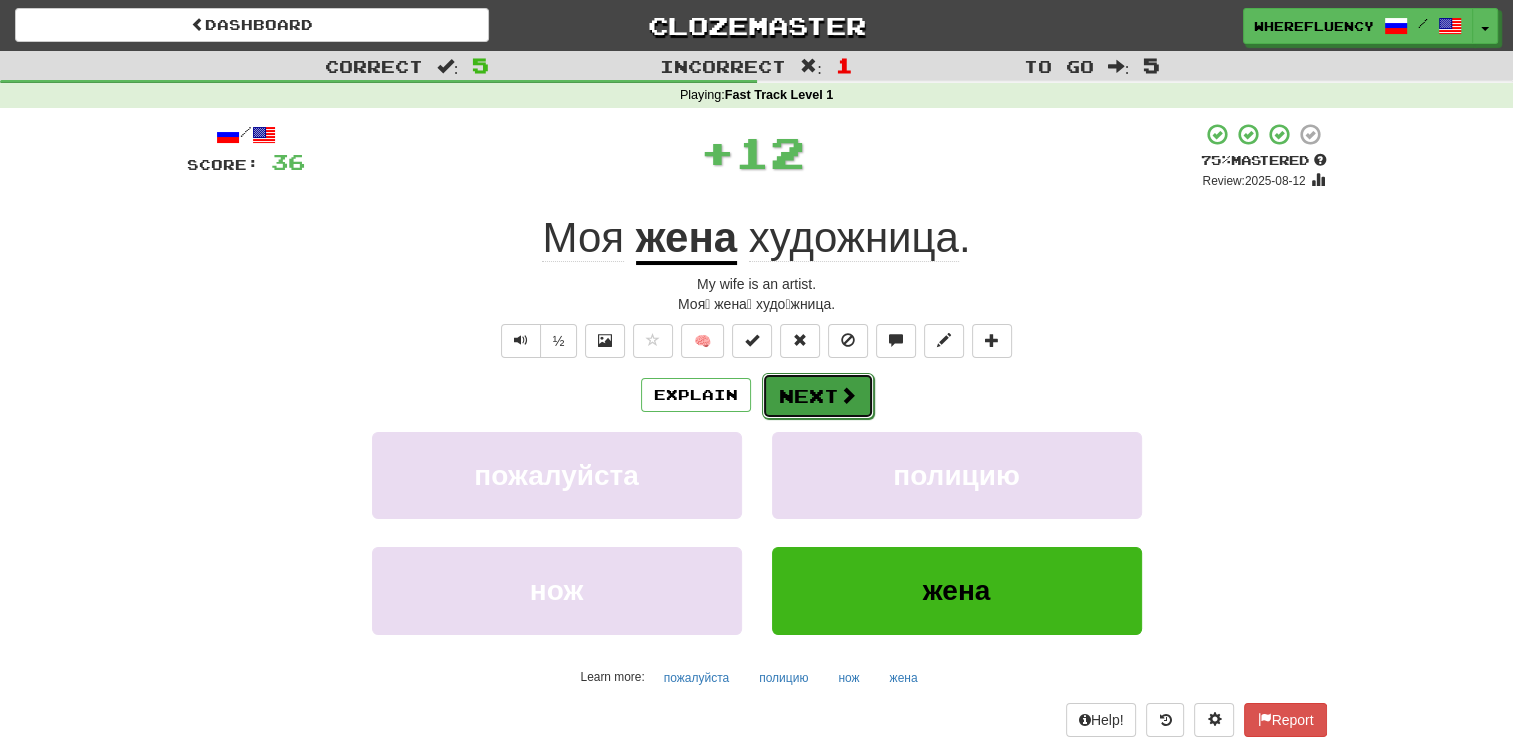 click on "Next" at bounding box center [818, 396] 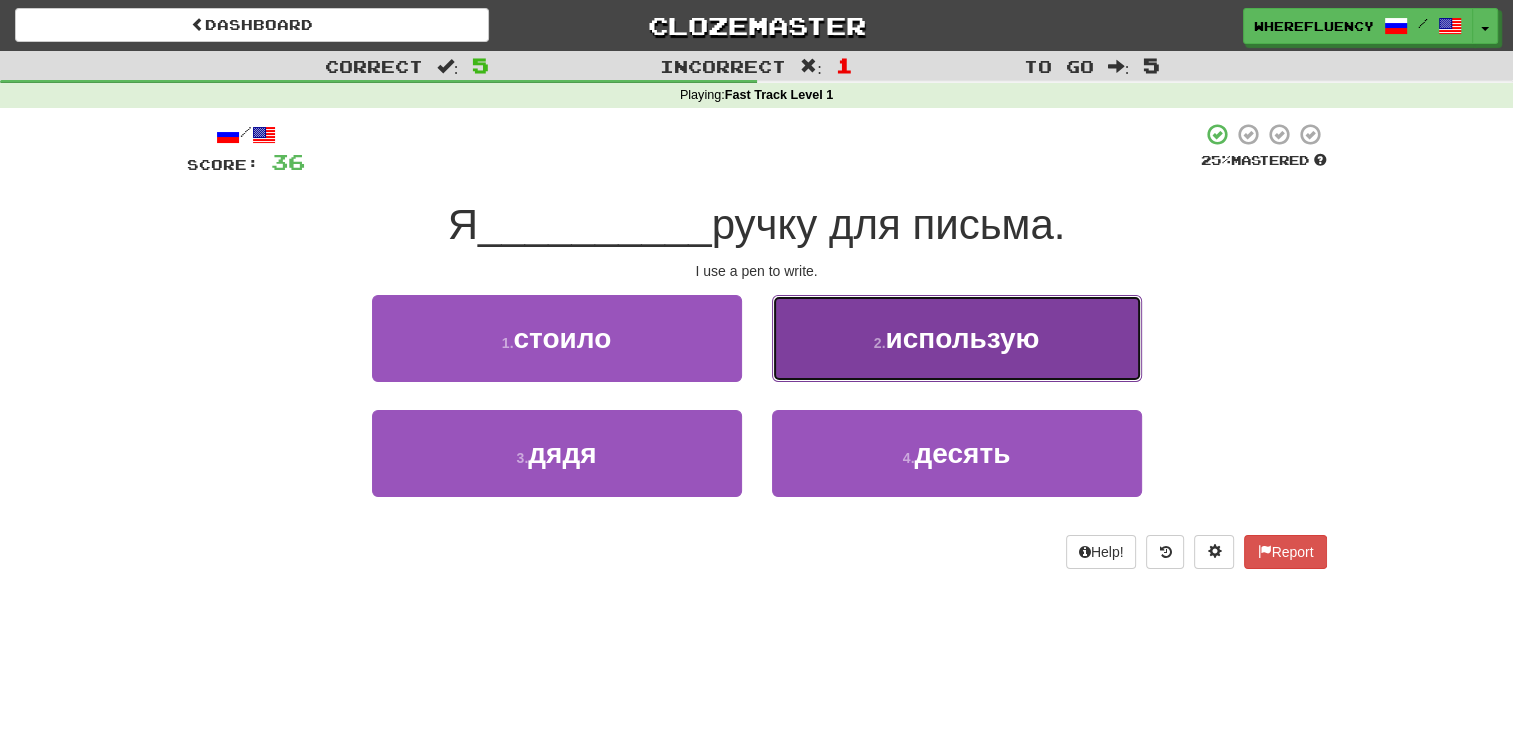click on "2 .  использую" at bounding box center (957, 338) 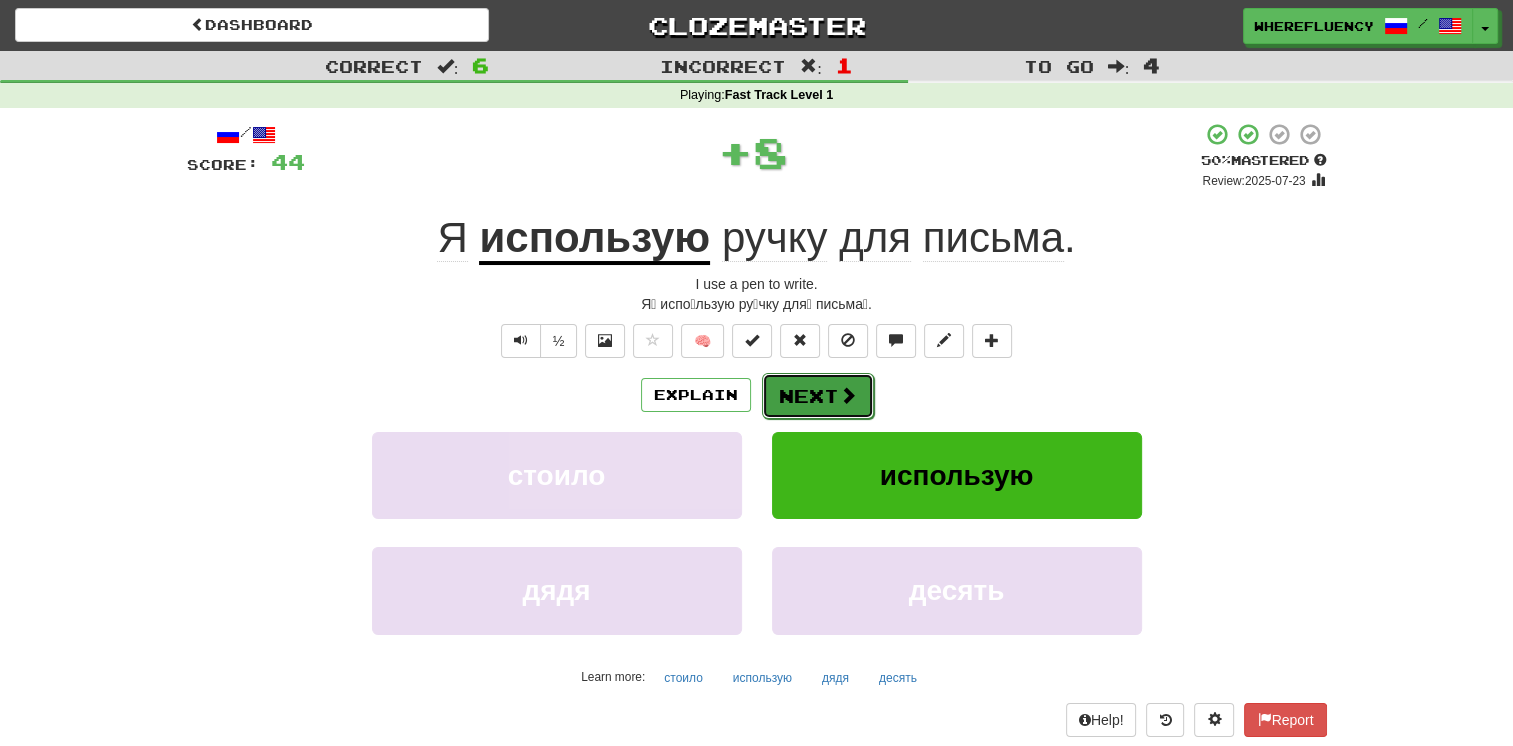 click on "Next" at bounding box center (818, 396) 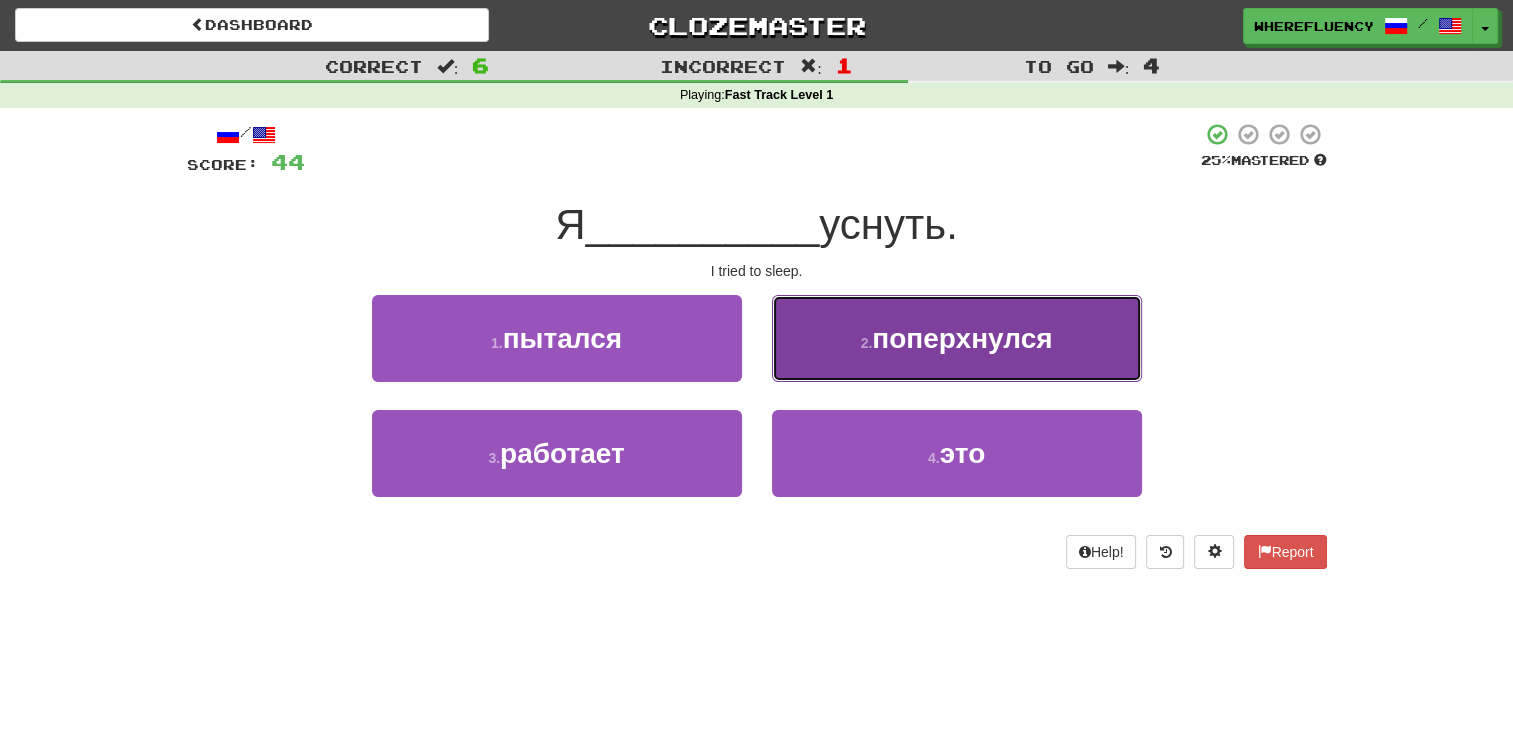 click on "поперхнулся" at bounding box center (962, 338) 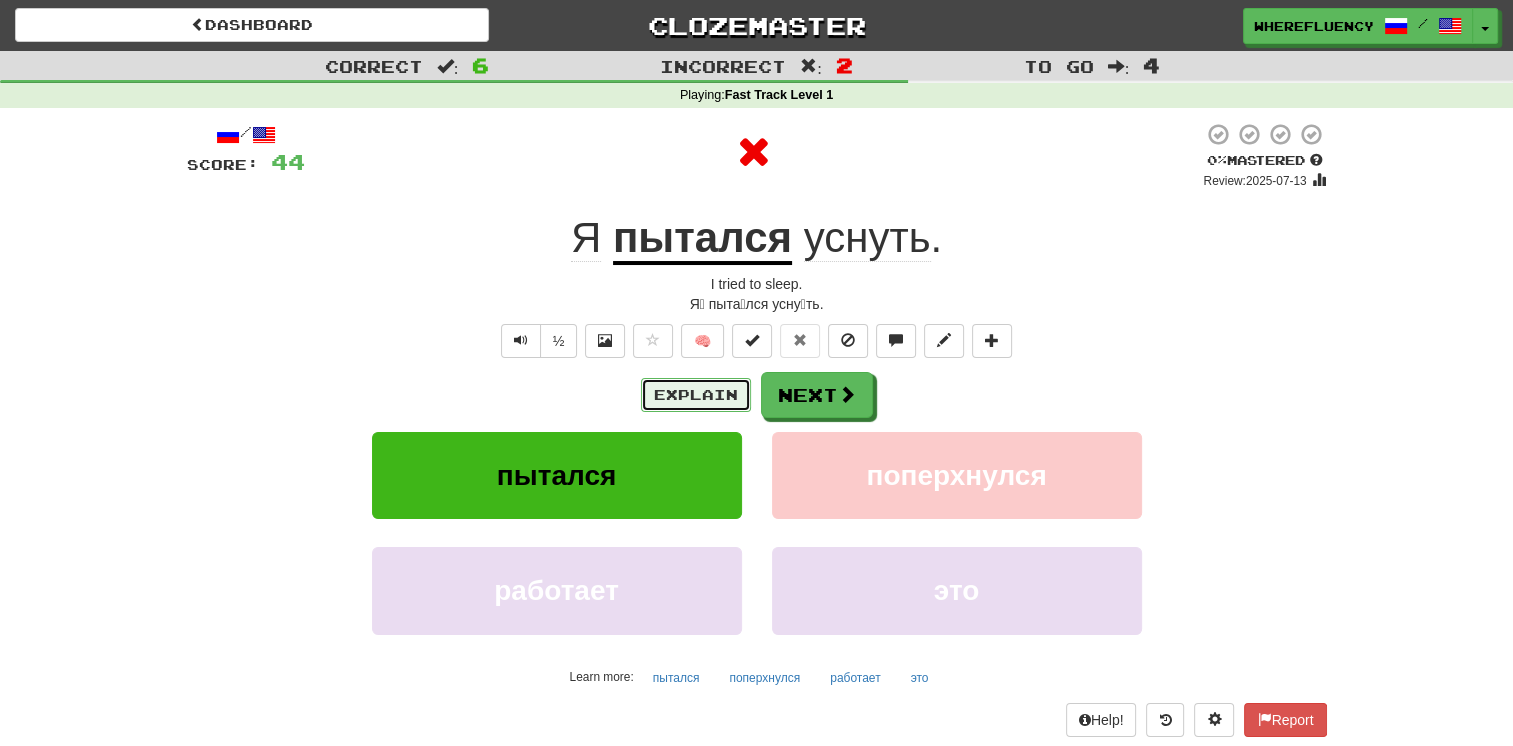 click on "Explain" at bounding box center (696, 395) 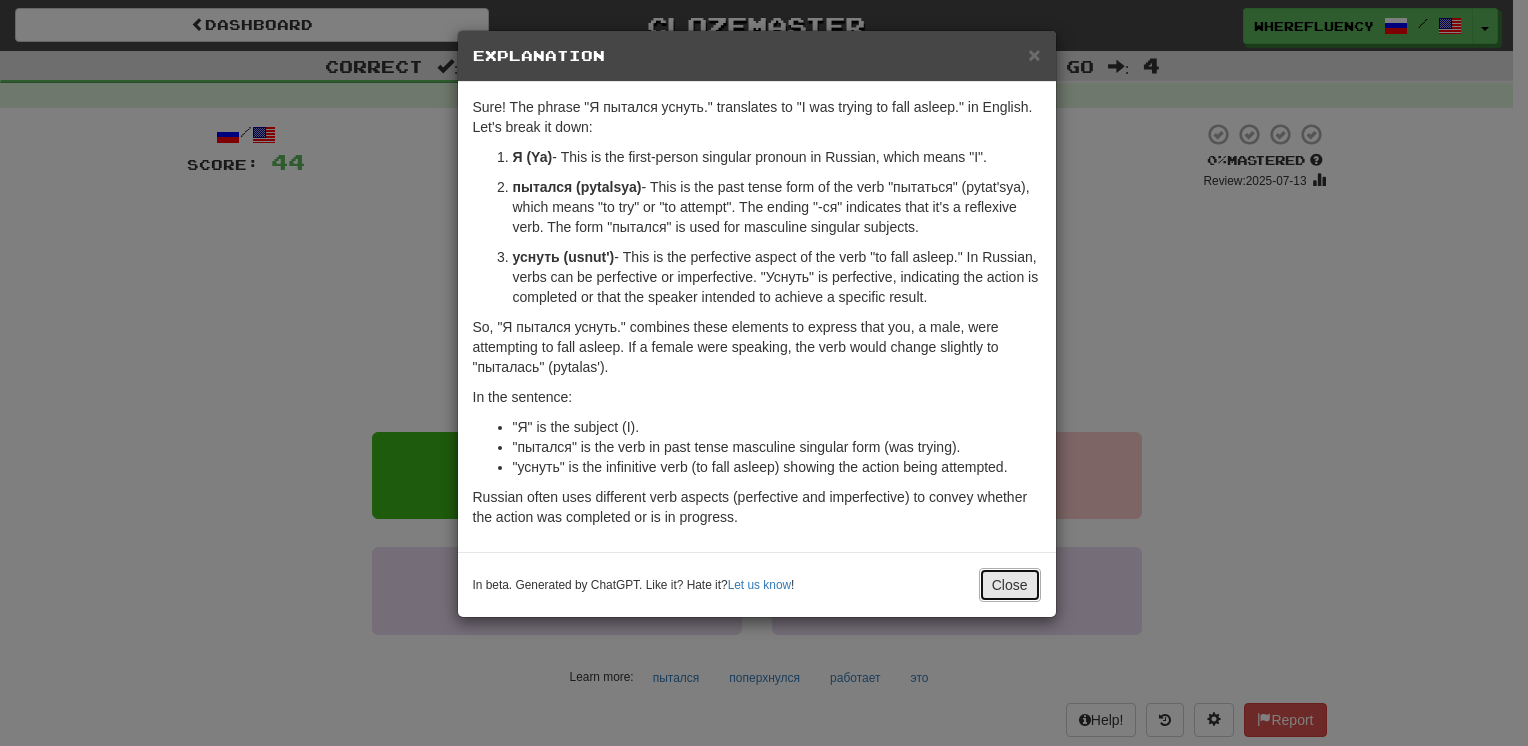 click on "Close" at bounding box center [1010, 585] 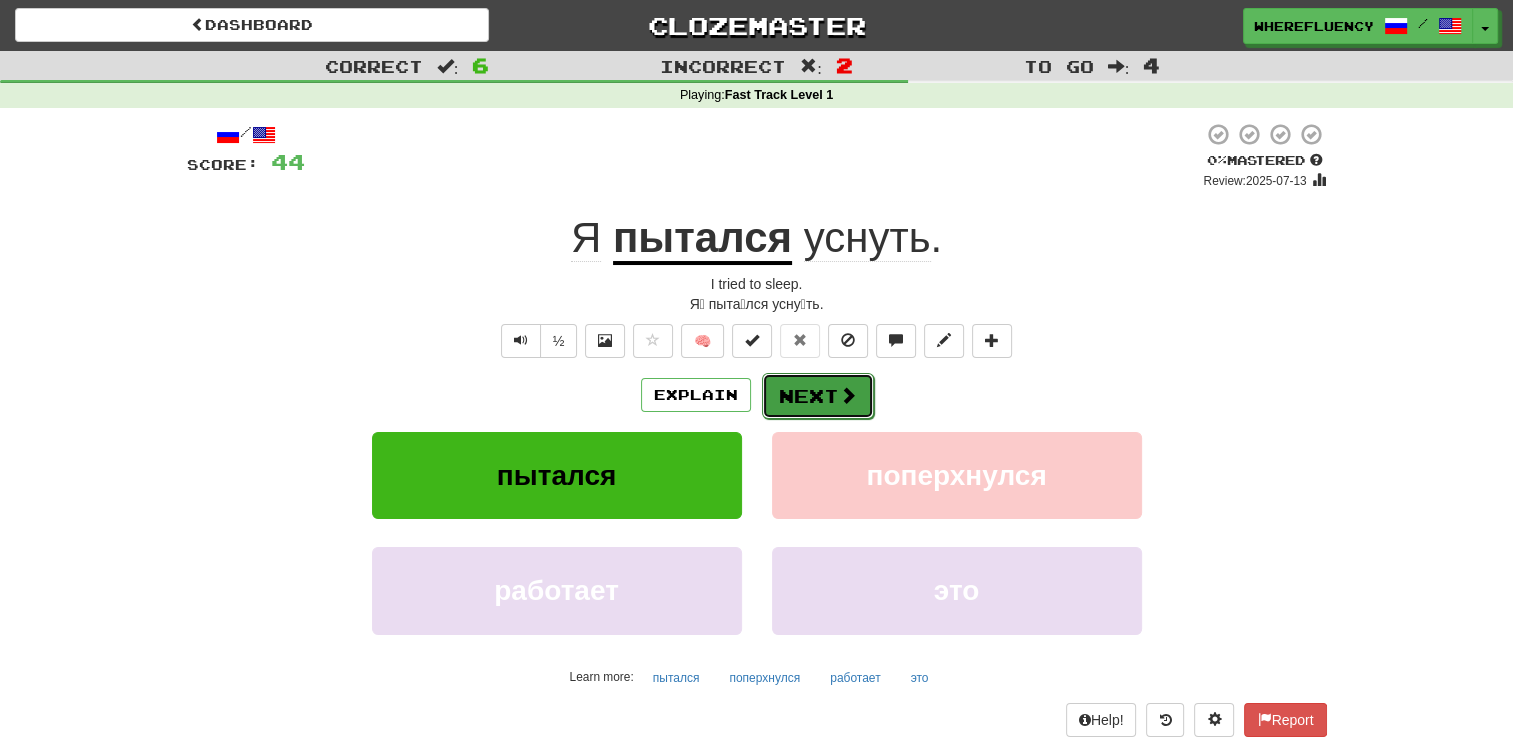 click on "Next" at bounding box center (818, 396) 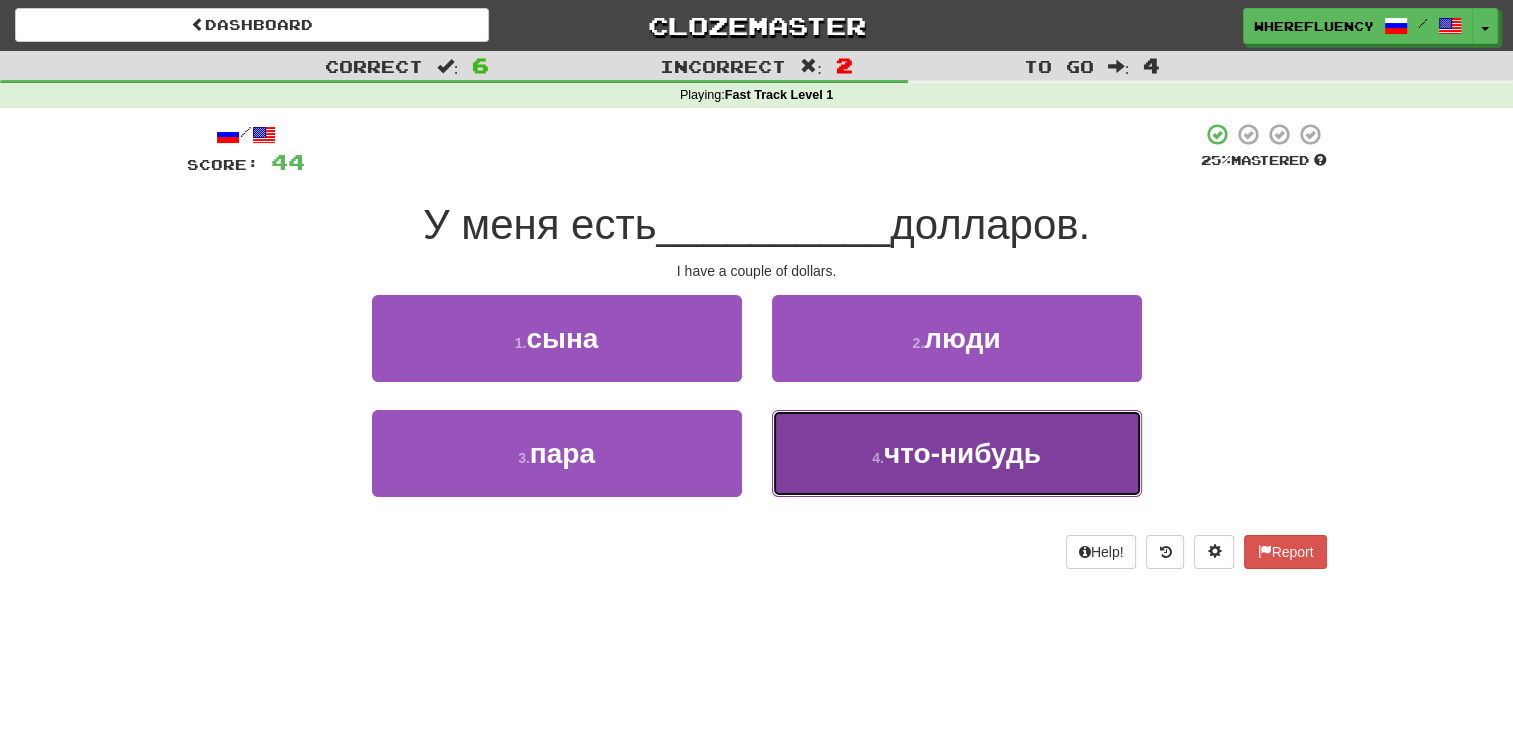 click on "4 . что-нибудь" at bounding box center [957, 453] 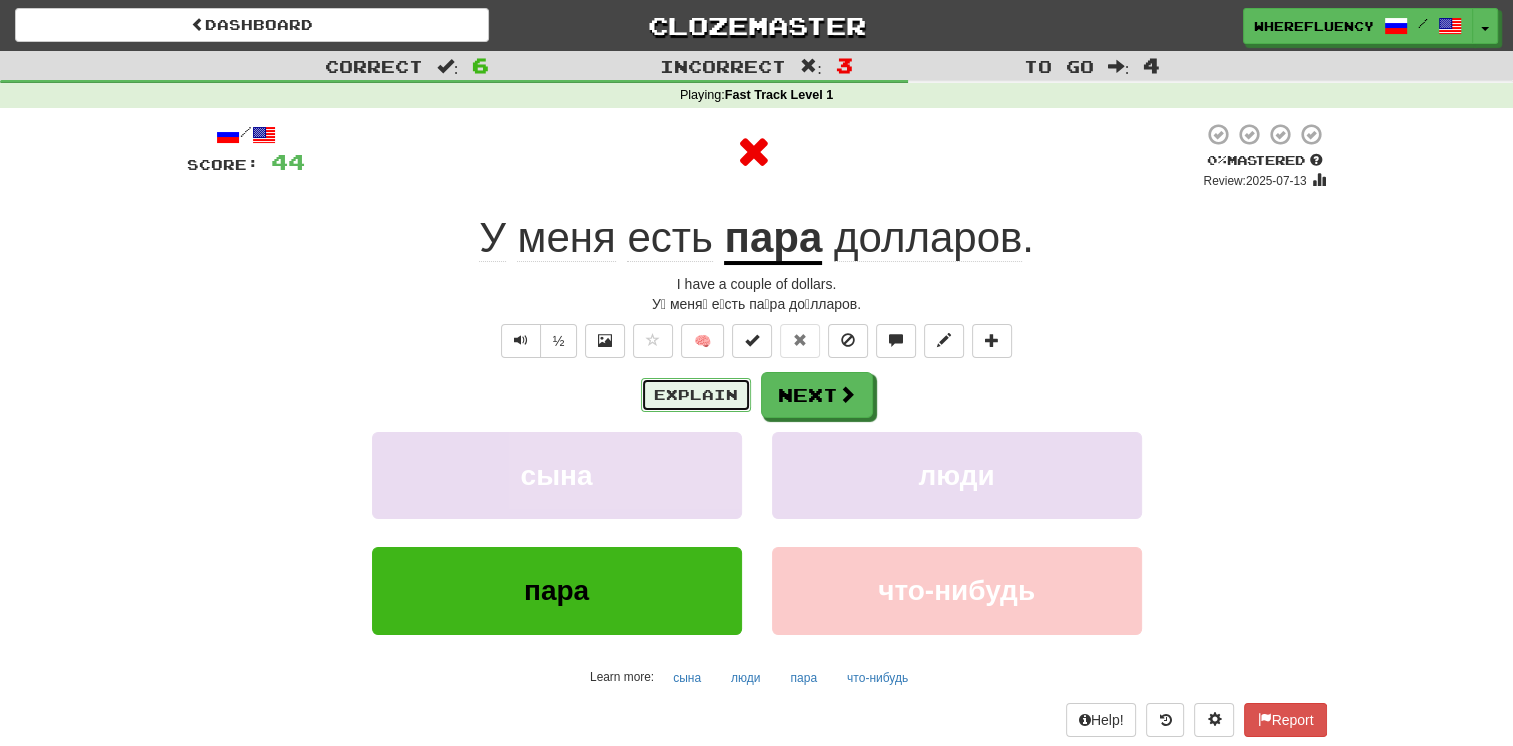 click on "Explain" at bounding box center [696, 395] 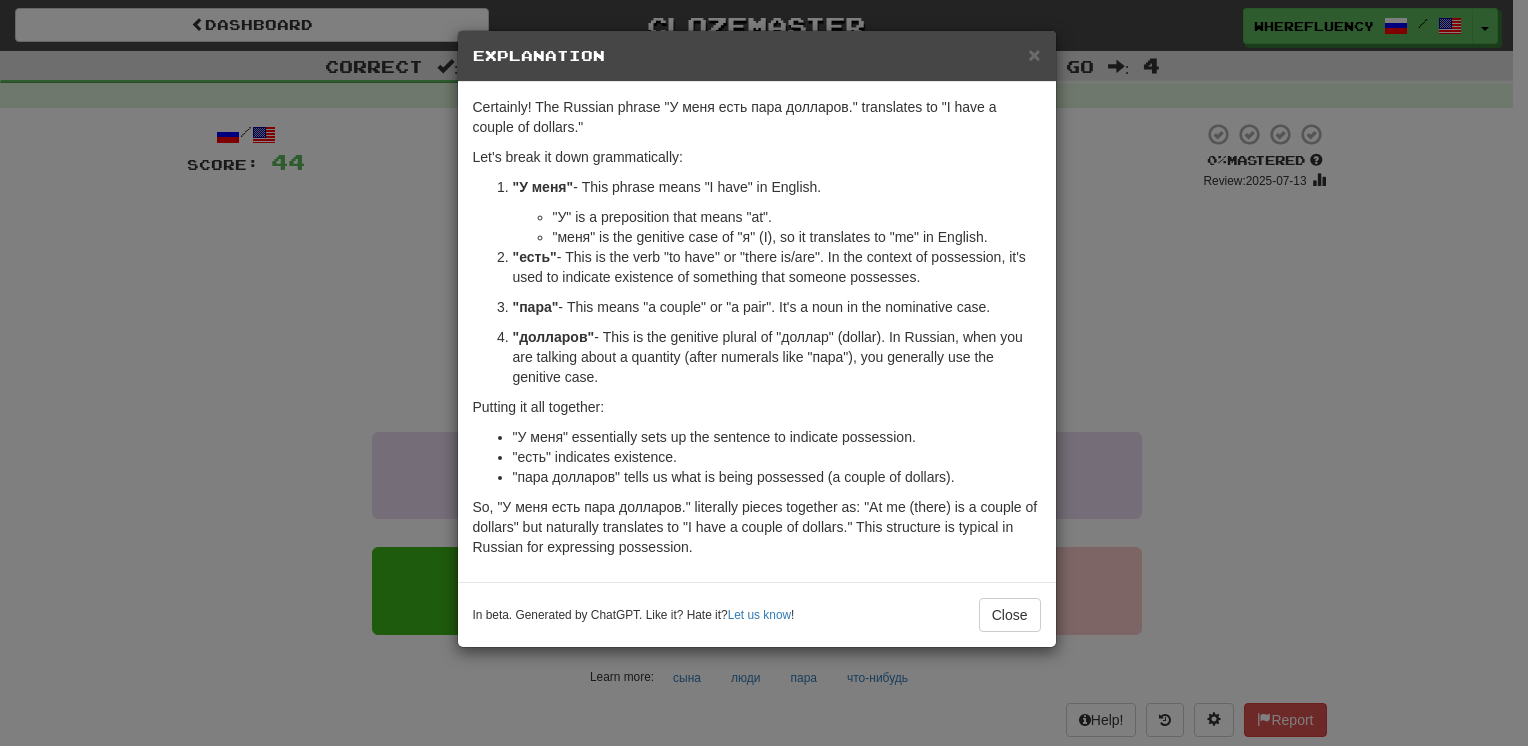 click on "× Explanation Certainly! The Russian phrase "У меня есть пара долларов." translates to "I have a couple of dollars."
Let's break it down grammatically:
"У меня"  - This phrase means "I have" in English.
"У" is a preposition that means "at".
"меня" is the genitive case of "я" (I), so it translates to "me" in English.
"есть"  - This is the verb "to have" or "there is/are". In the context of possession, it's used to indicate existence of something that someone possesses.
"пара"  - This means "a couple" or "a pair". It's a noun in the nominative case.
"долларов"  - This is the genitive plural of "доллар" (dollar). In Russian, when you are talking about a quantity (after numerals like "пара"), you generally use the genitive case.
Putting it all together:
"У меня" essentially sets up the sentence to indicate possession.
"есть" indicates existence.
In beta. Generated by ChatGPT. Like it? Hate it?" at bounding box center (764, 373) 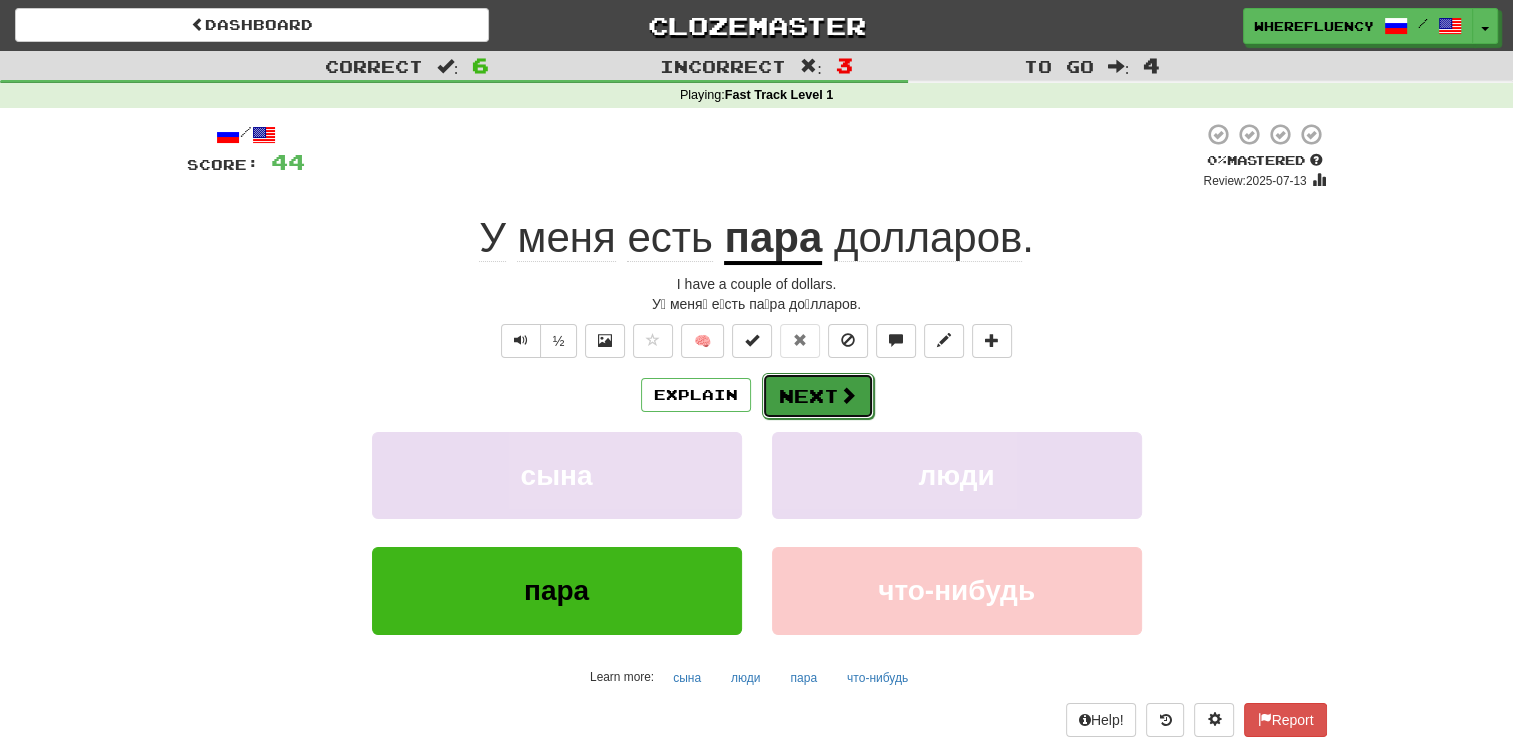 click on "Next" at bounding box center (818, 396) 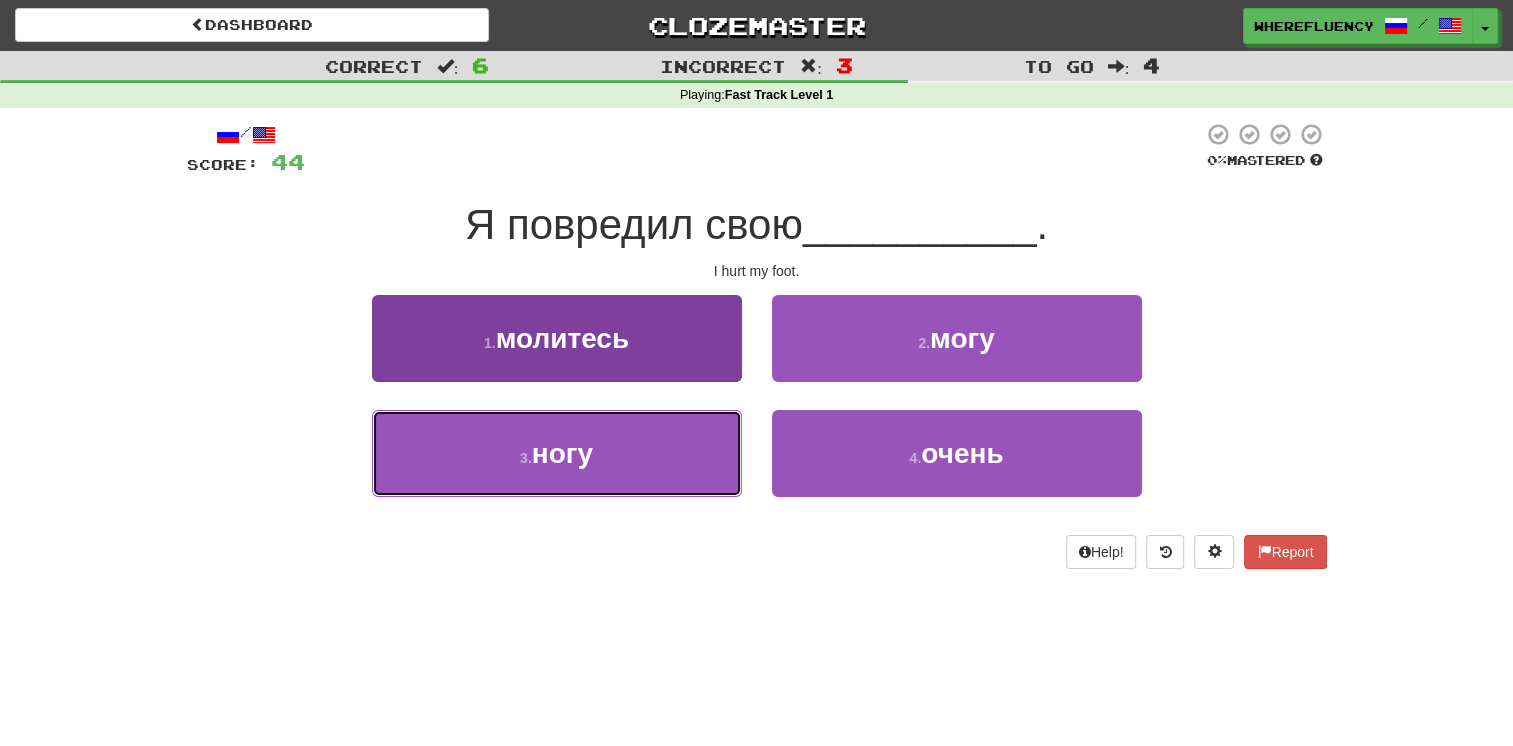 click on "3 . ногу" at bounding box center (557, 453) 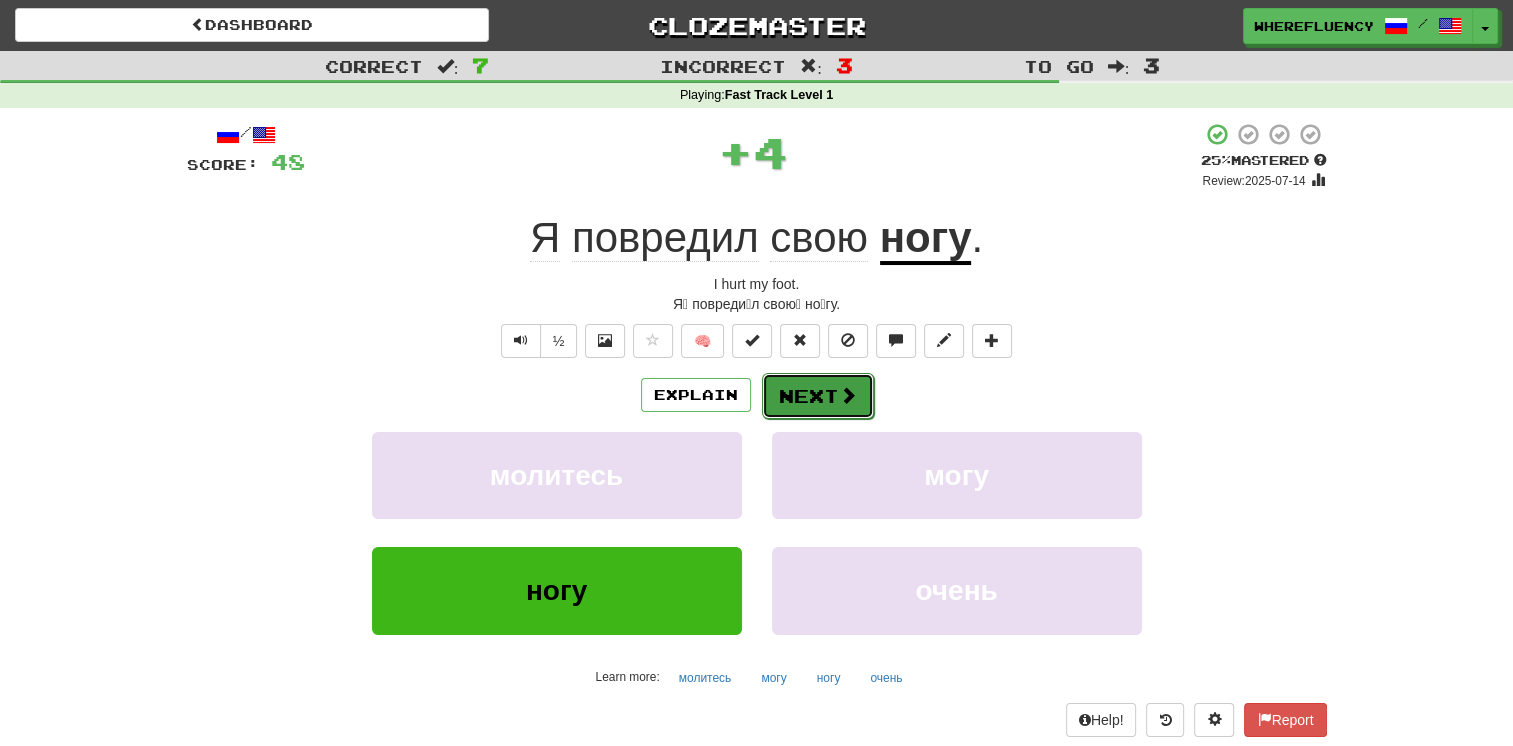click on "Next" at bounding box center (818, 396) 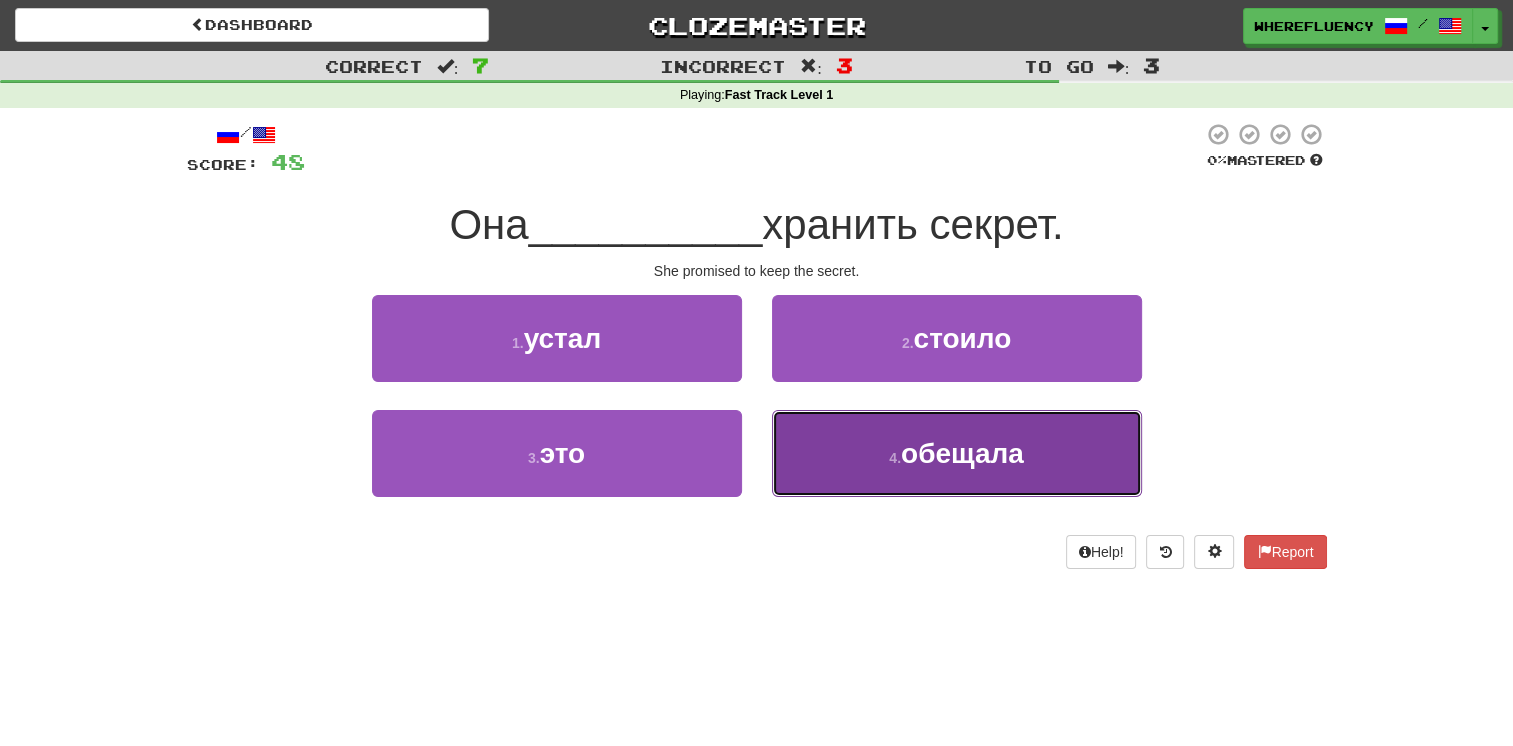 click on "4 . обещала" at bounding box center [957, 453] 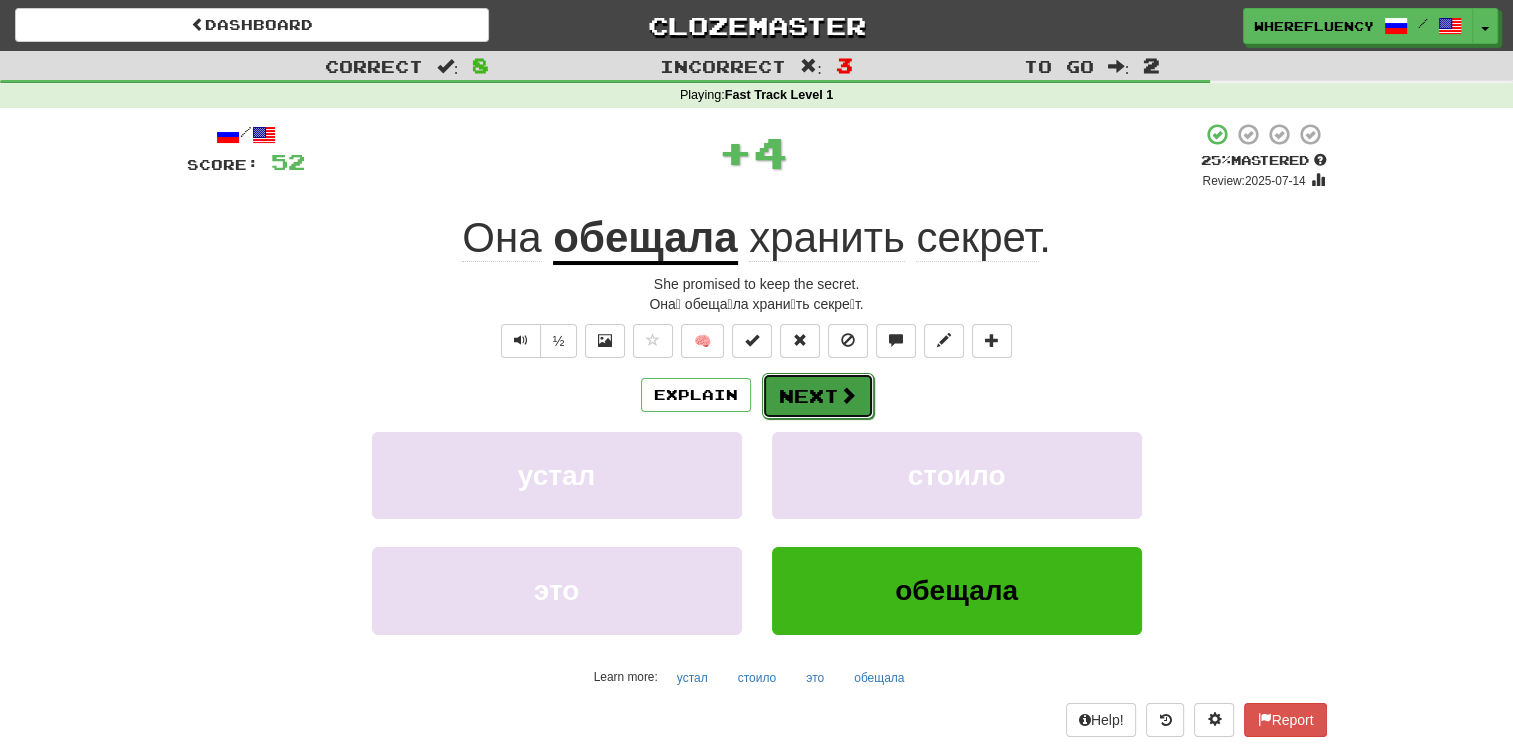 click on "Next" at bounding box center [818, 396] 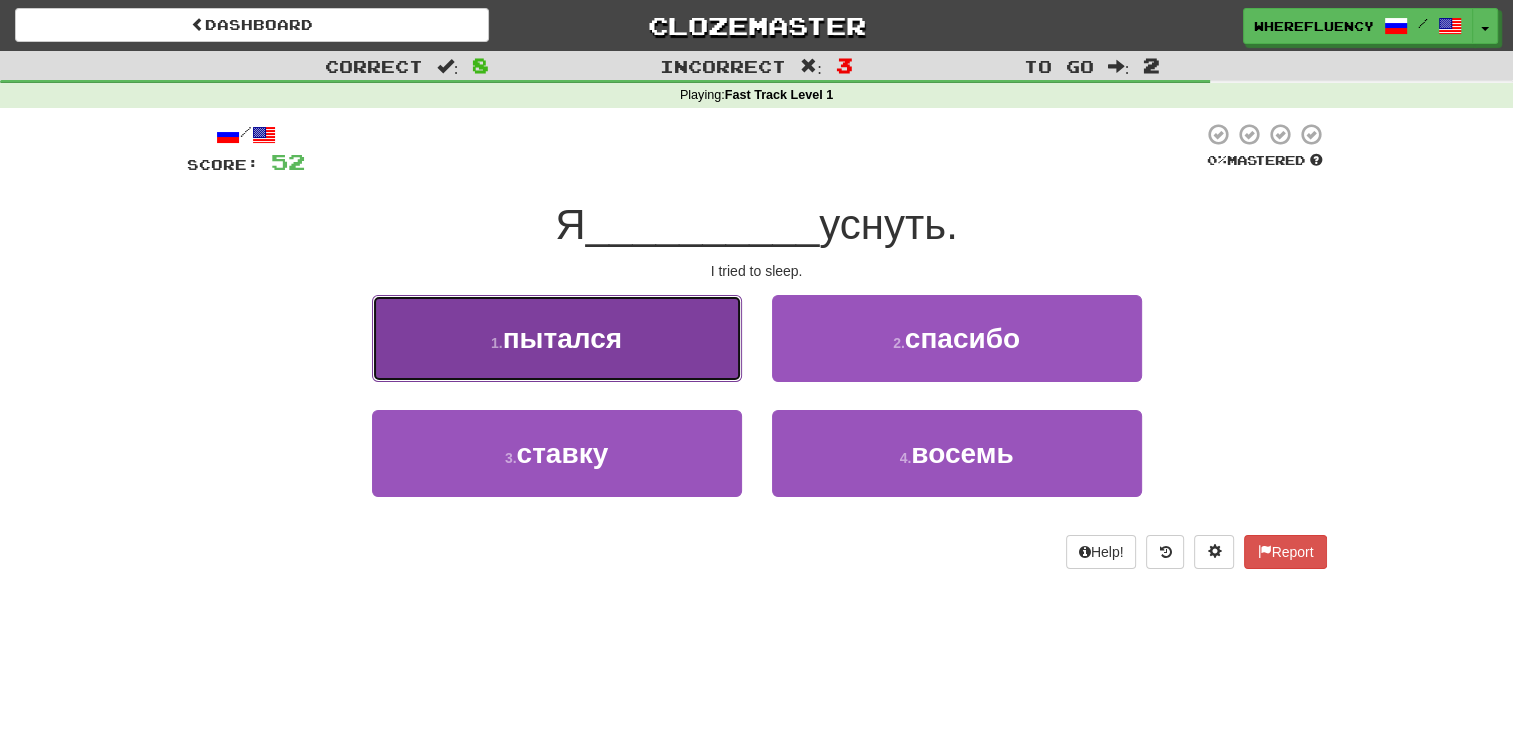 click on "1 . пытался" at bounding box center (557, 338) 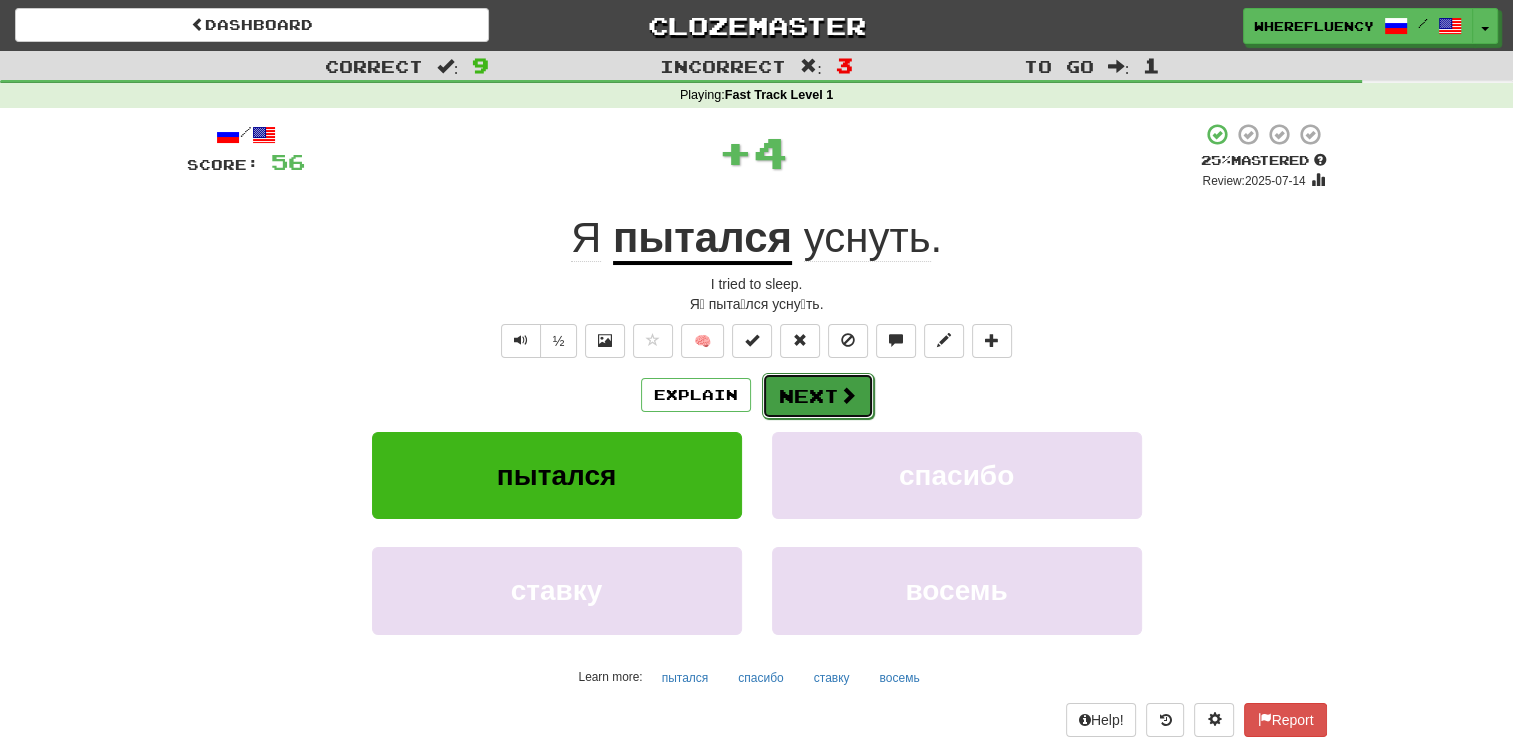 click on "Next" at bounding box center (818, 396) 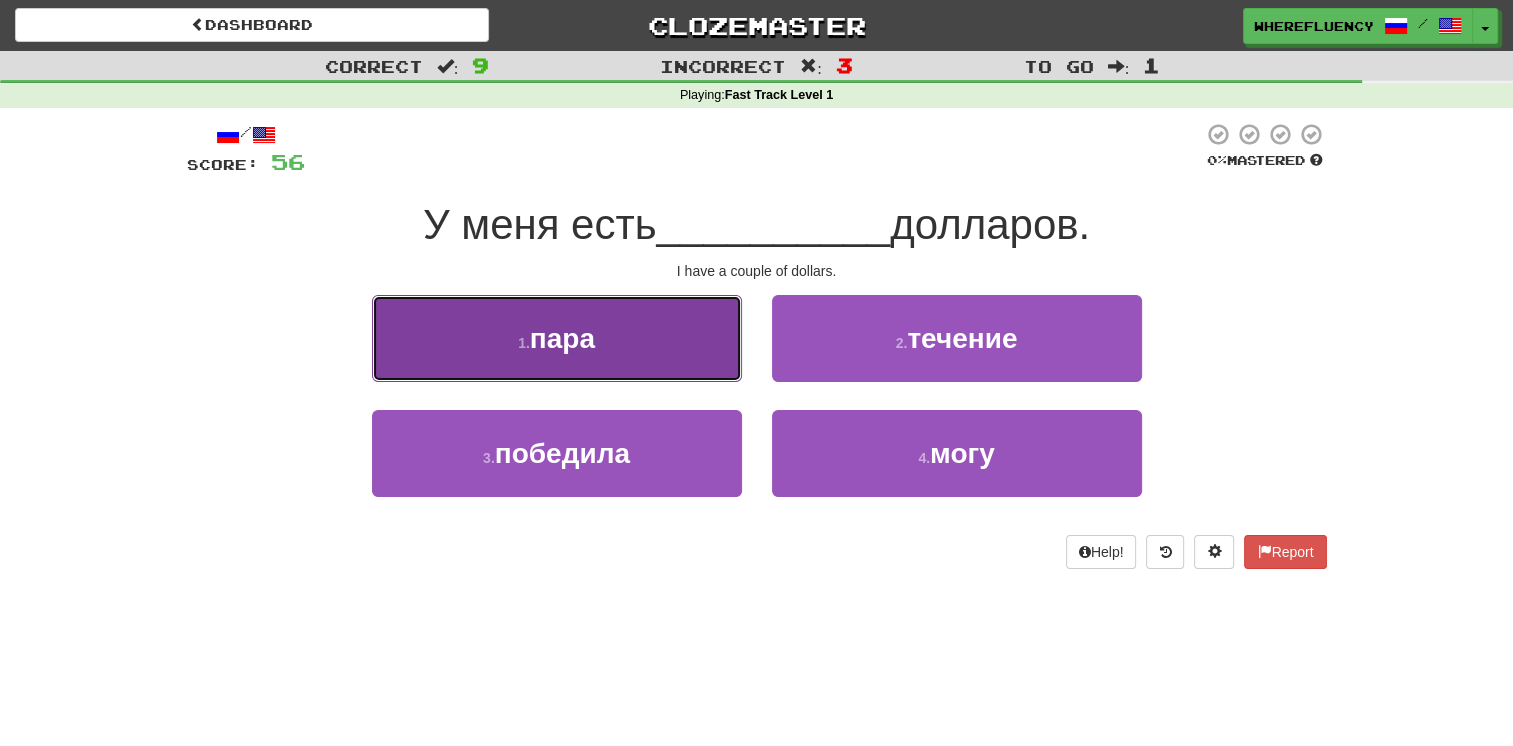 click on "1 . пара" at bounding box center [557, 338] 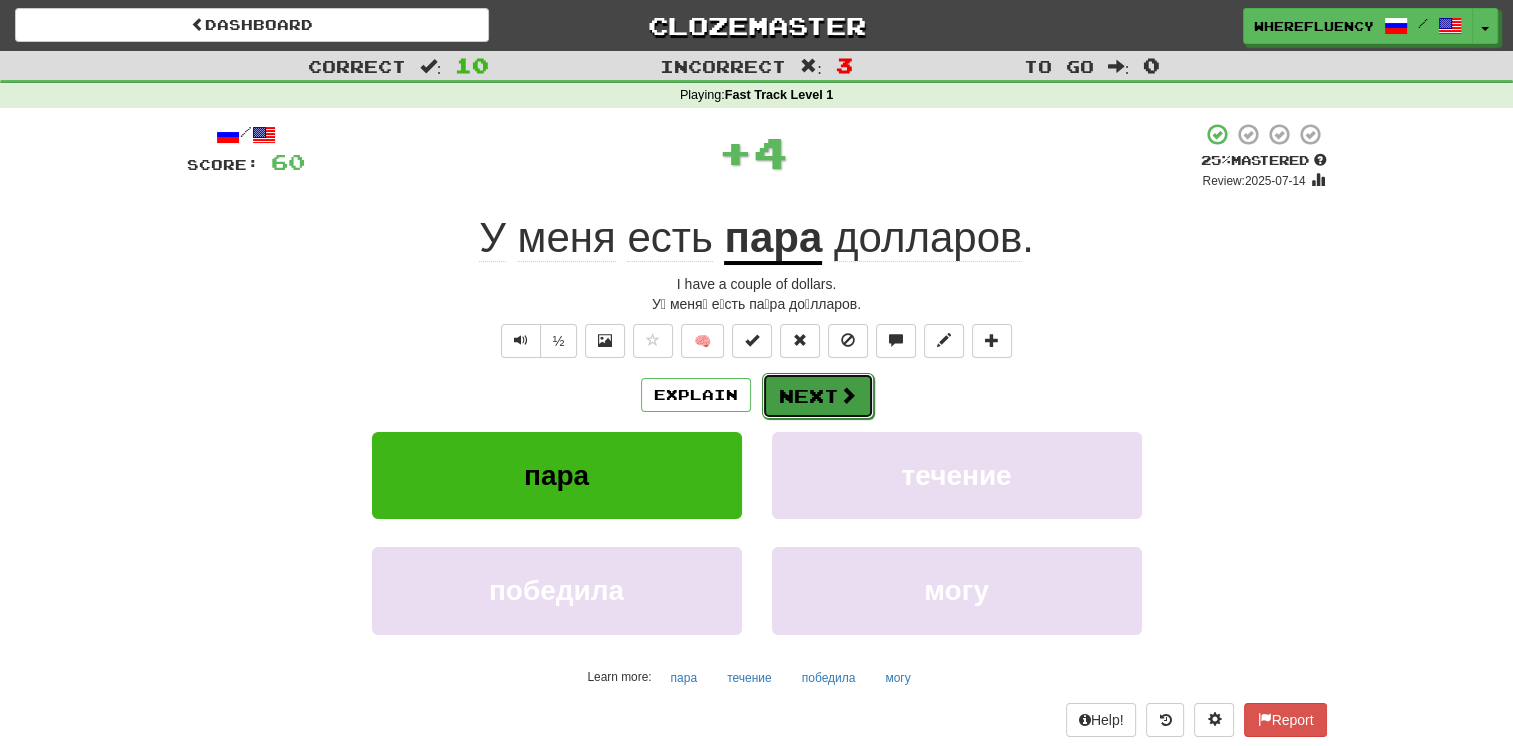 click on "Next" at bounding box center [818, 396] 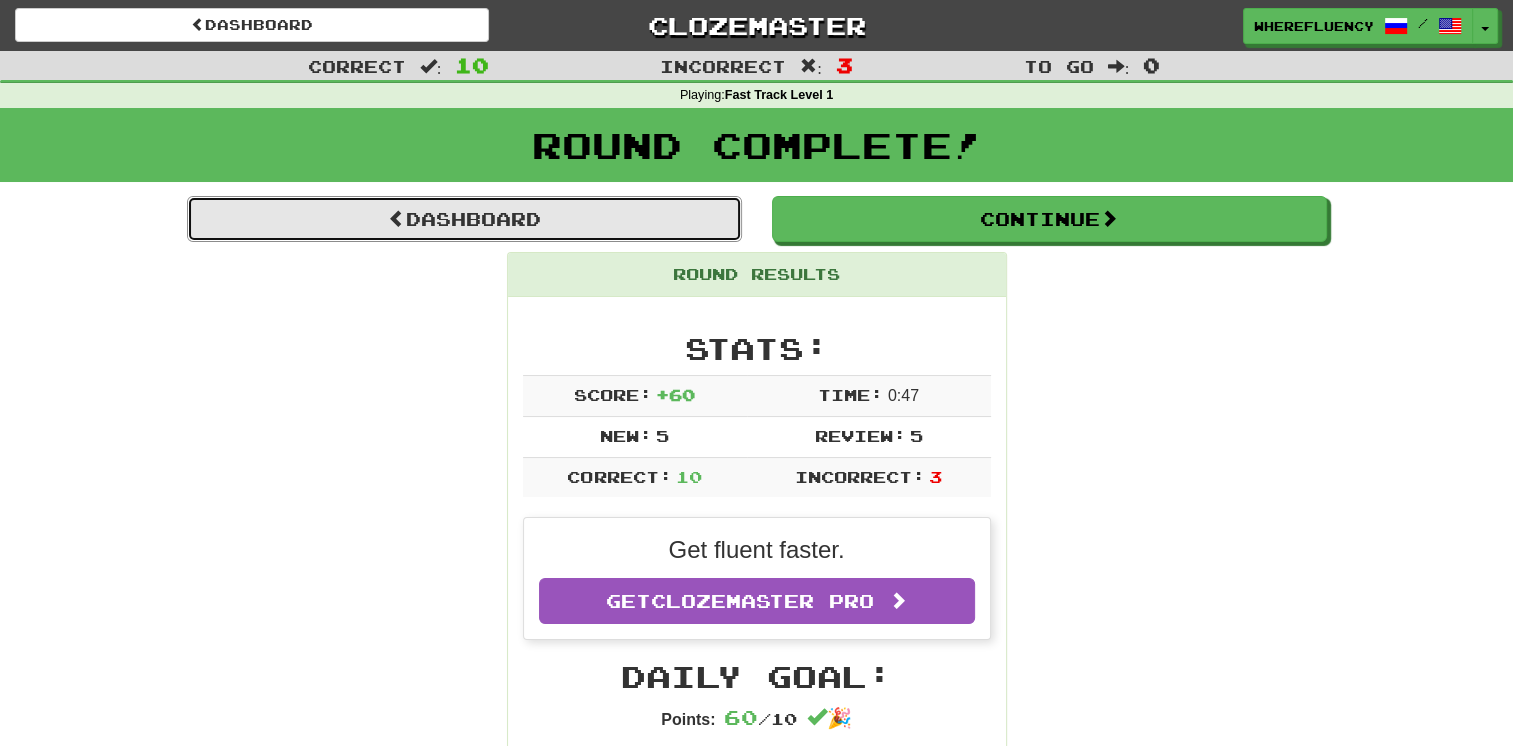 drag, startPoint x: 482, startPoint y: 215, endPoint x: 511, endPoint y: 282, distance: 73.00685 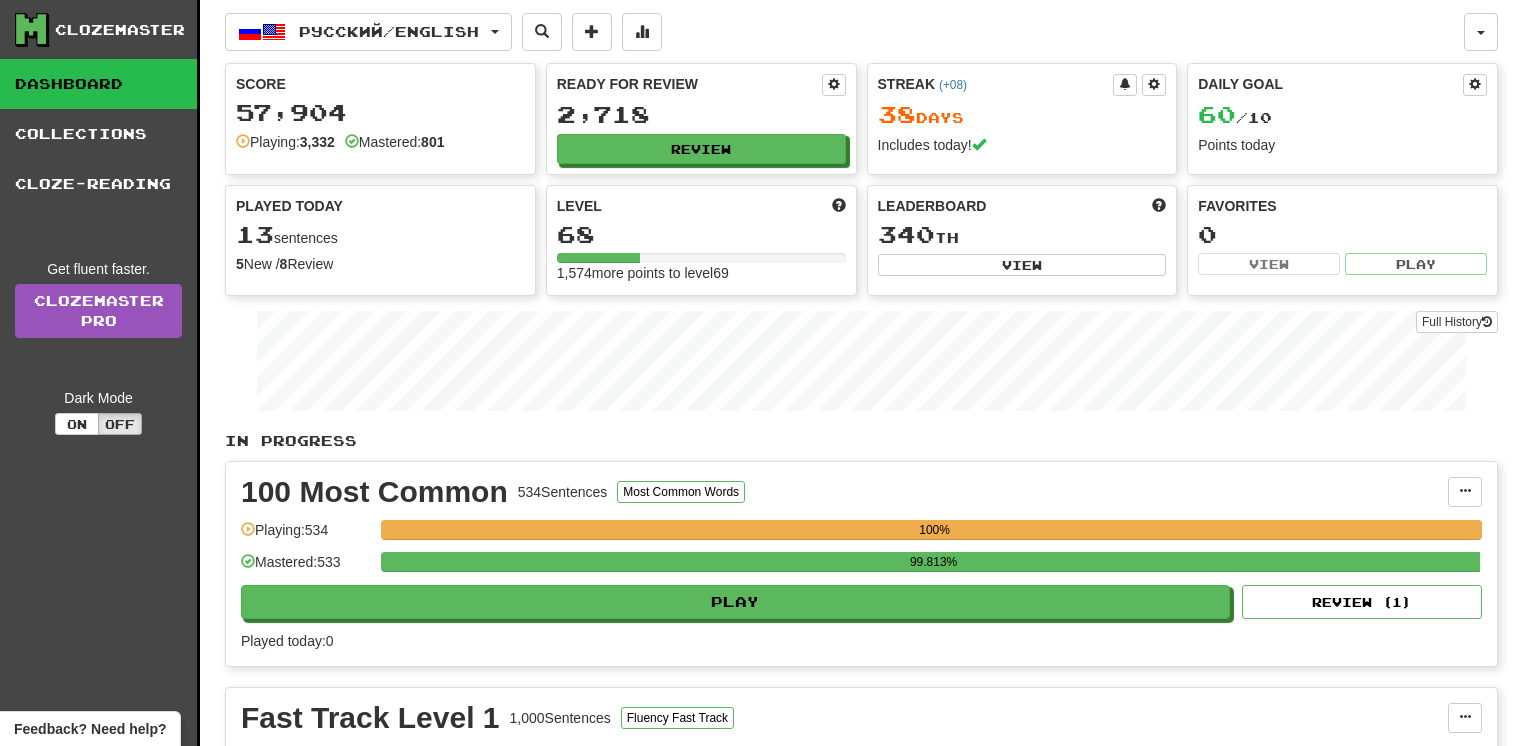 scroll, scrollTop: 0, scrollLeft: 0, axis: both 